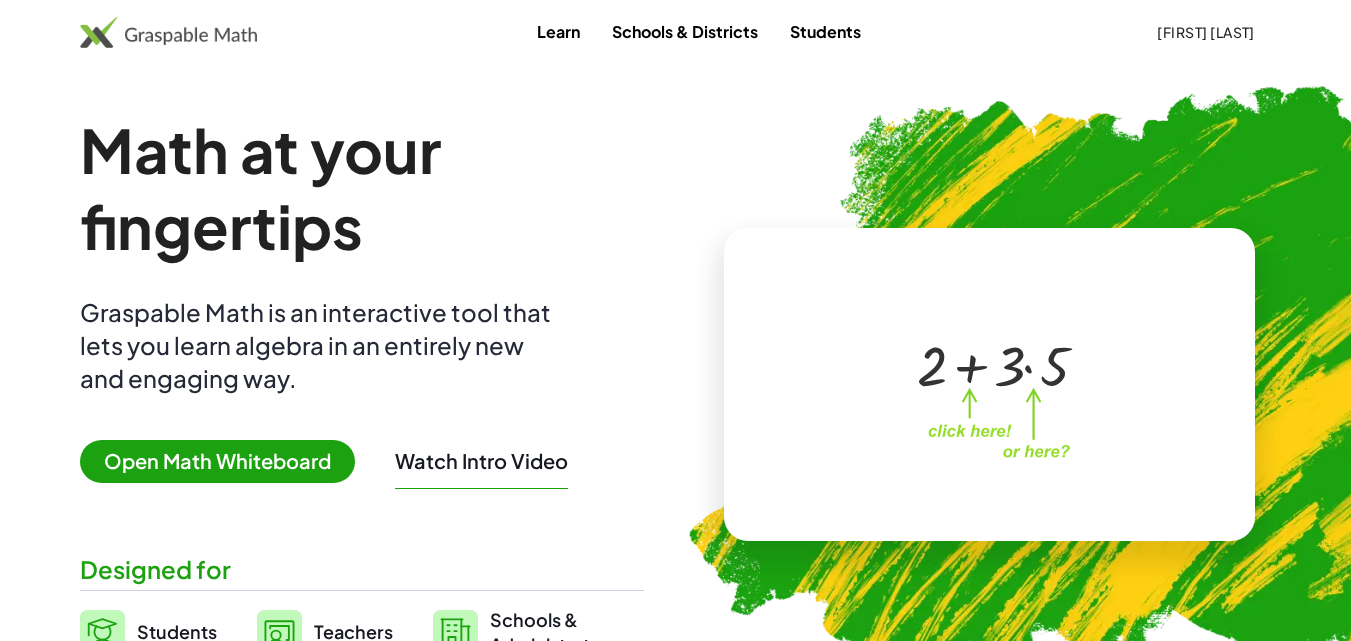 click at bounding box center [992, 364] 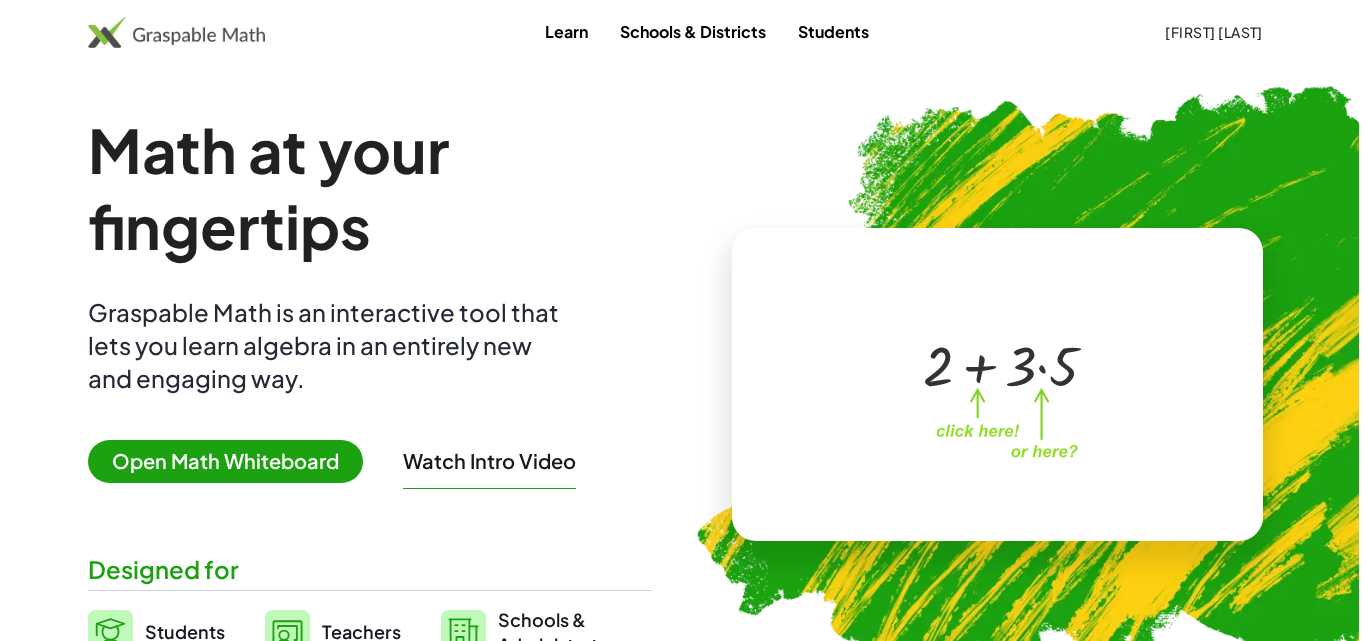 scroll, scrollTop: 0, scrollLeft: 0, axis: both 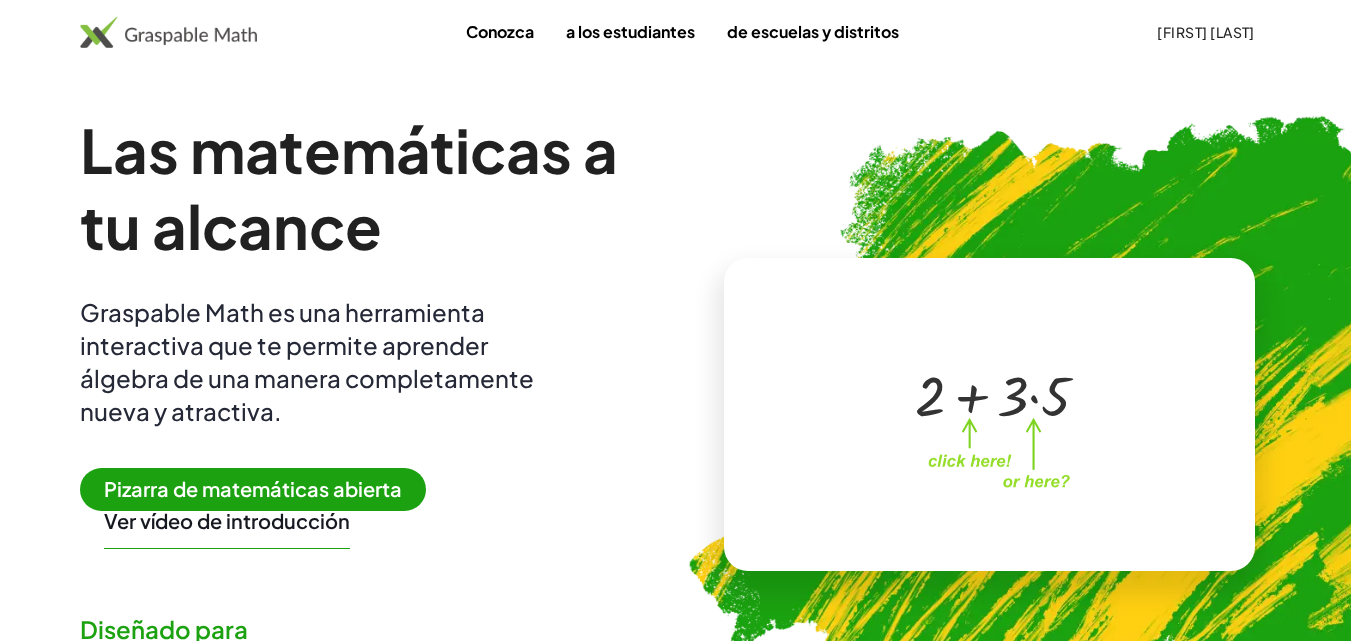 click at bounding box center [993, 394] 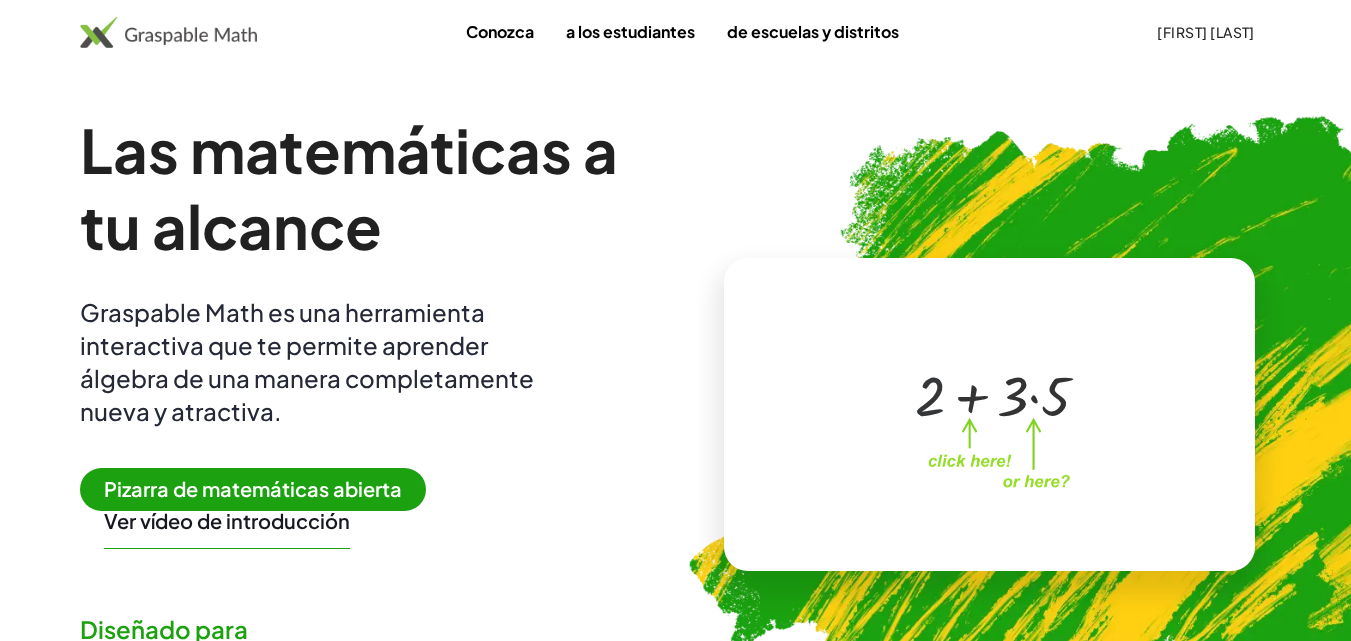 click at bounding box center [993, 394] 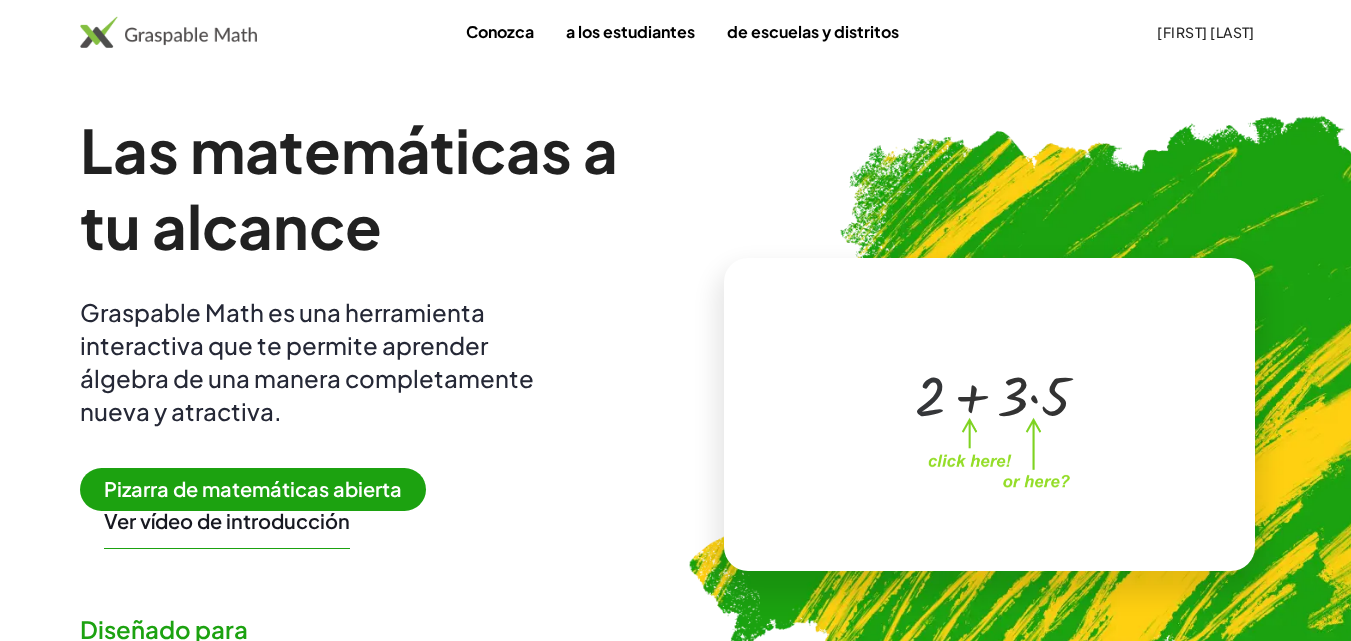 click at bounding box center (993, 394) 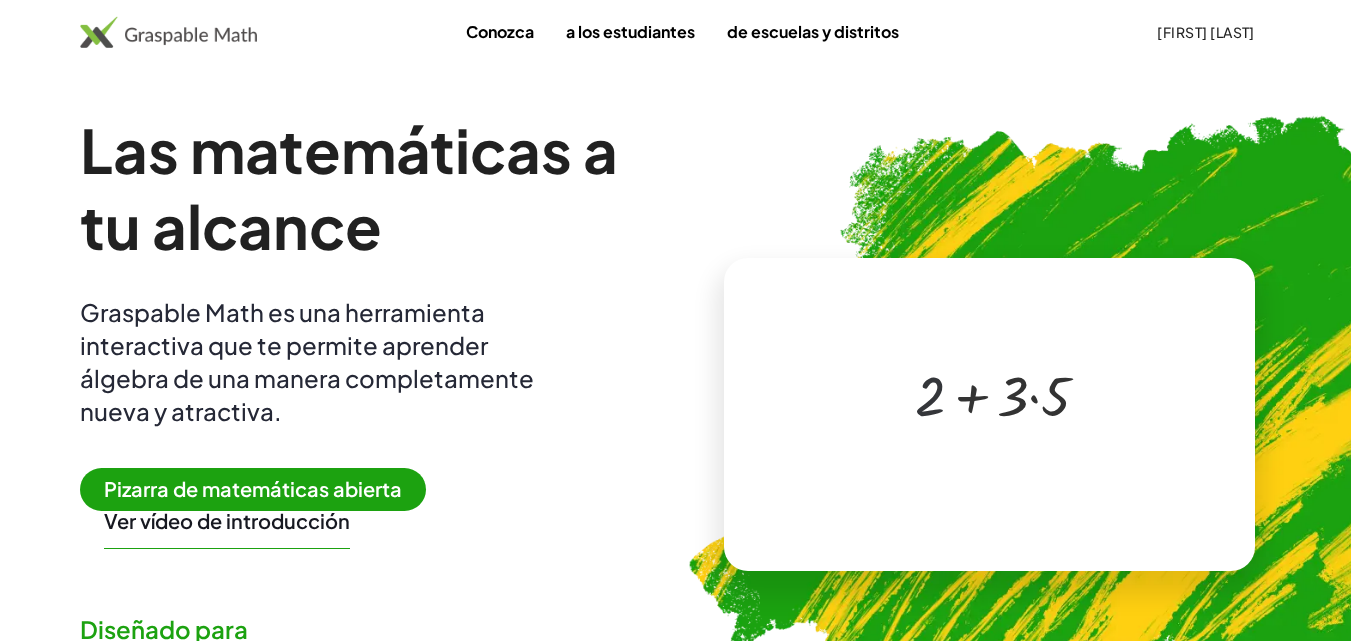 click at bounding box center (993, 394) 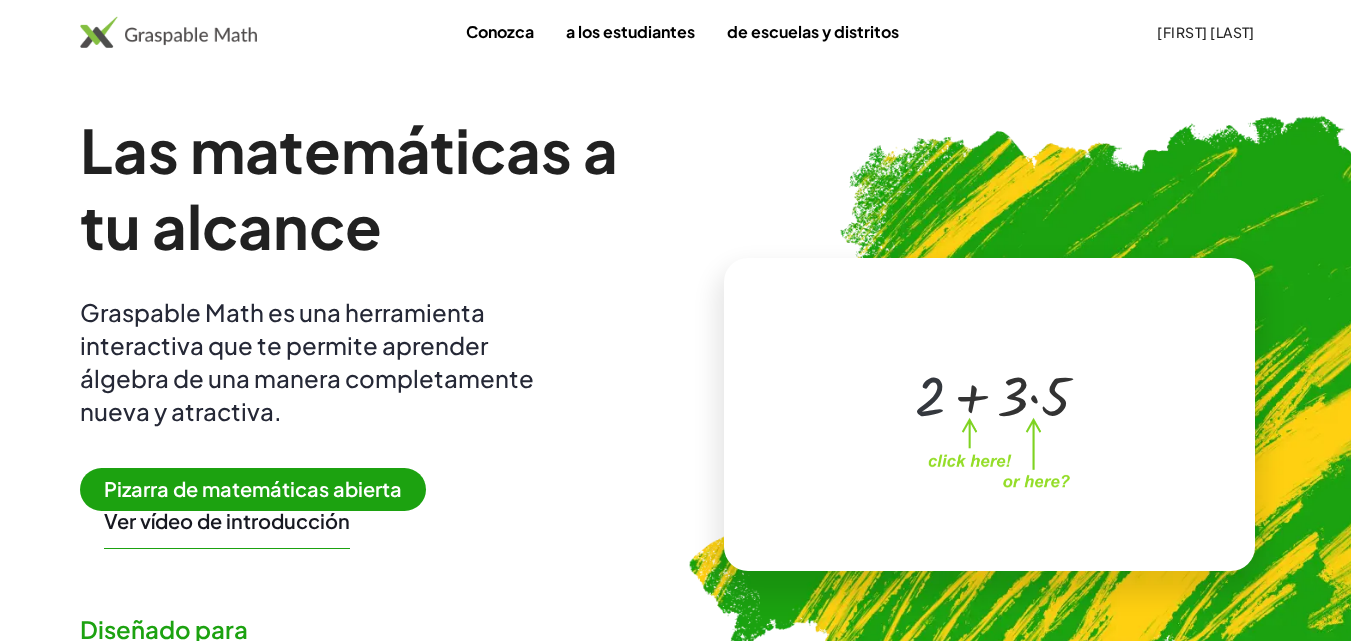 click at bounding box center [993, 394] 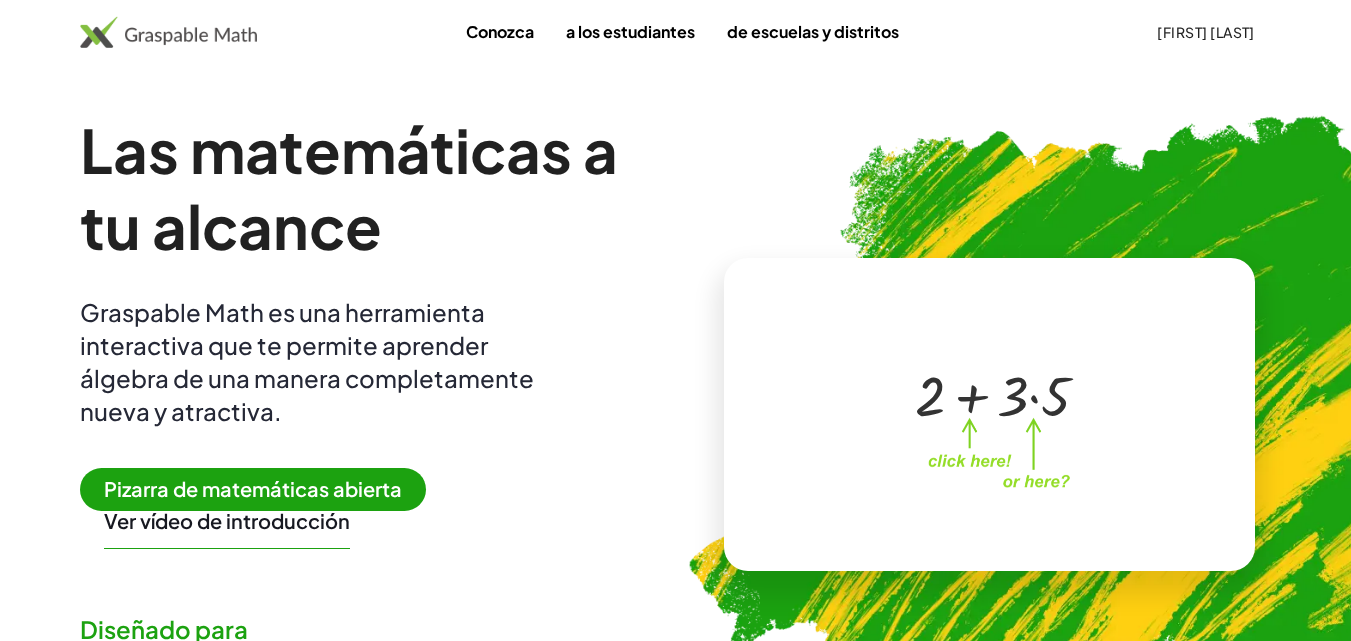 click on "Pizarra de matemáticas abierta" at bounding box center [253, 488] 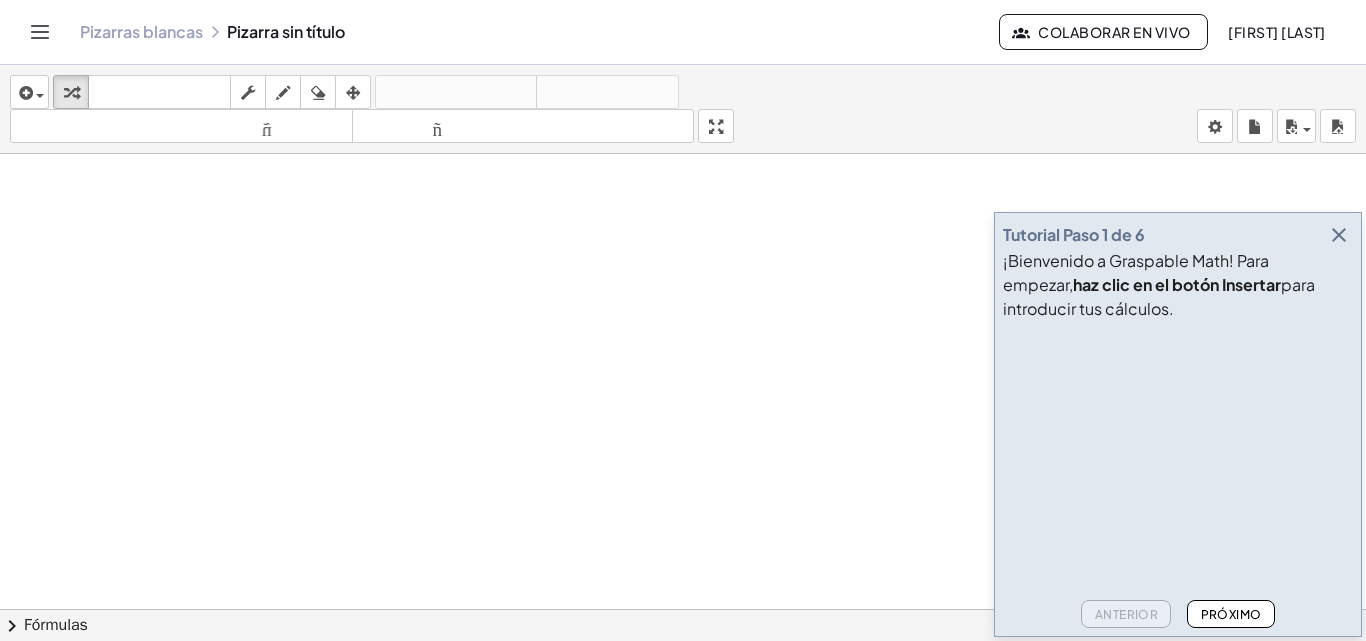 click at bounding box center (1339, 235) 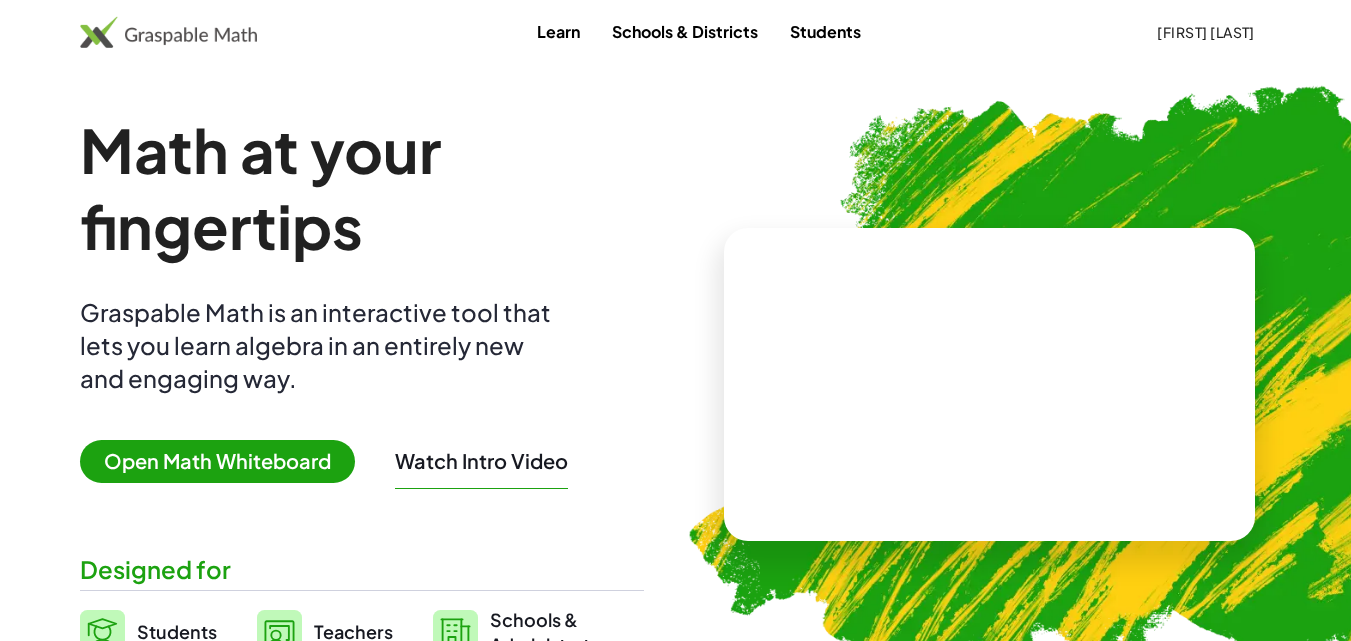 scroll, scrollTop: 0, scrollLeft: 0, axis: both 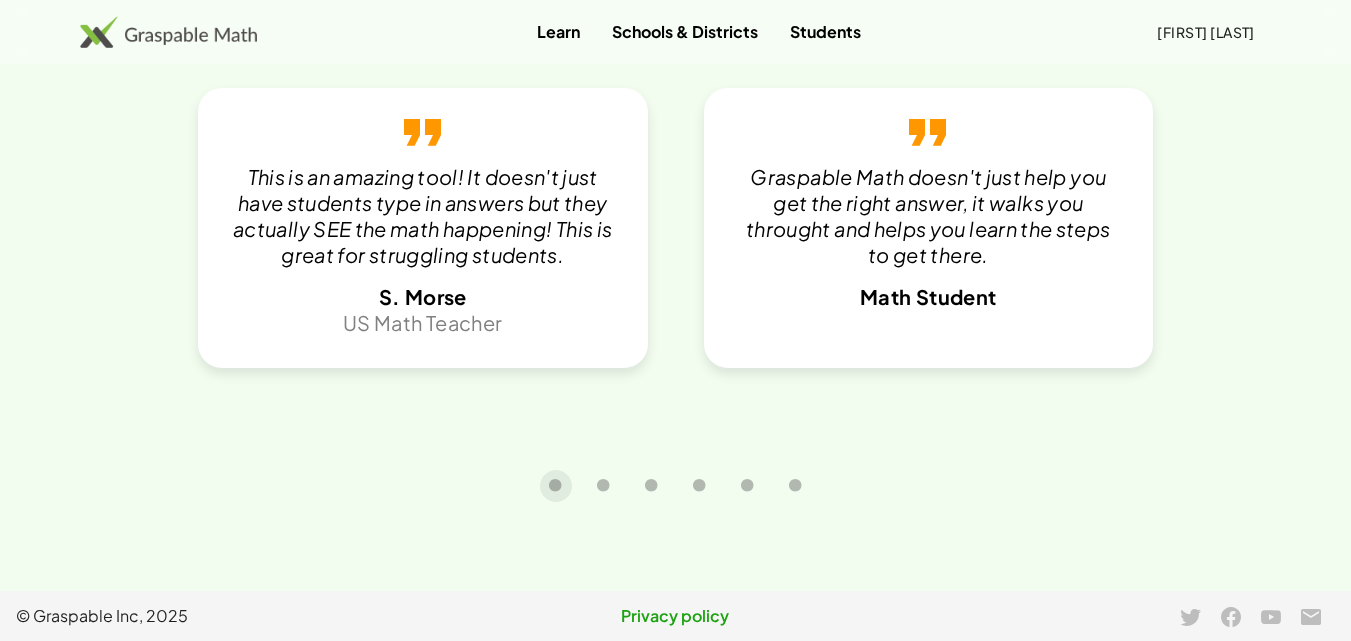 click on "Privacy policy" at bounding box center (676, 616) 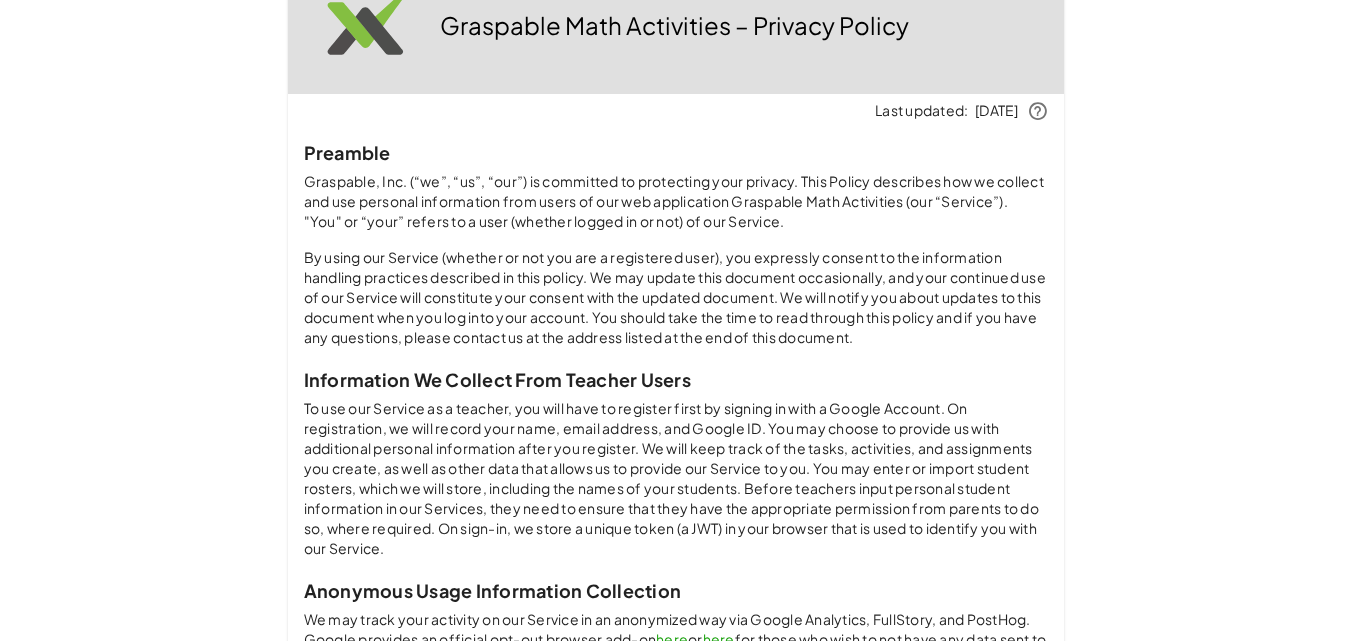 scroll, scrollTop: 0, scrollLeft: 0, axis: both 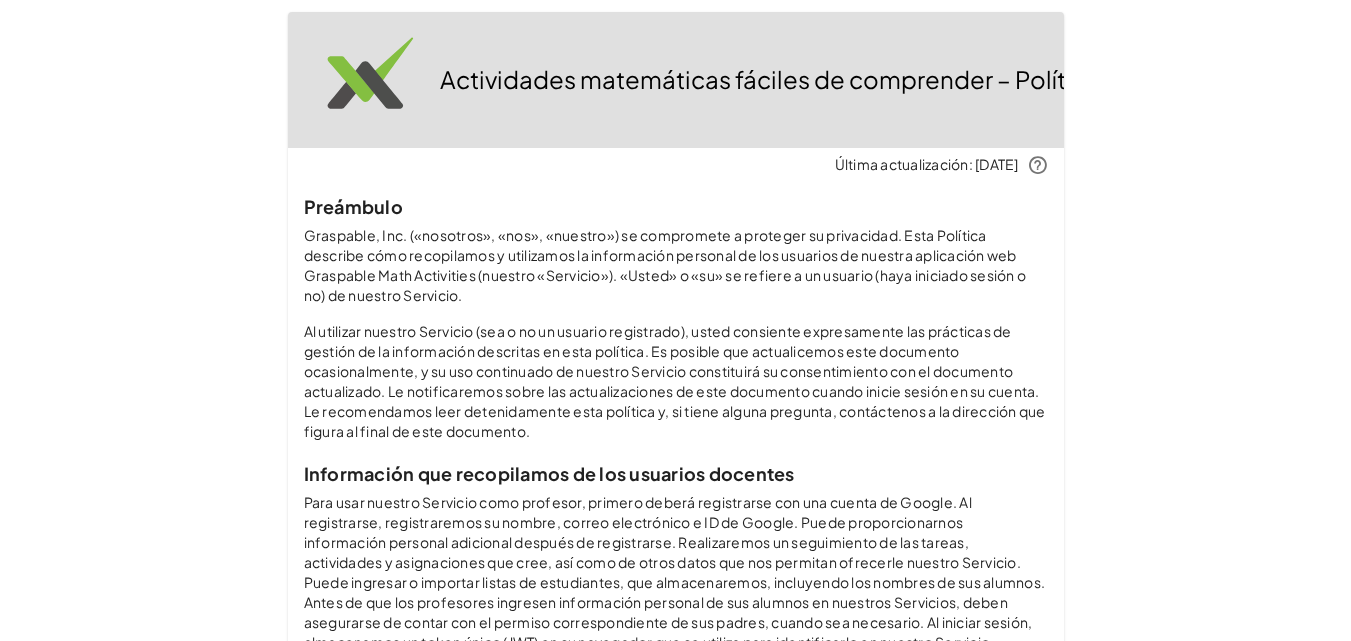 click on "Actividades matemáticas fáciles de comprender – Política de privacidad" at bounding box center (850, 79) 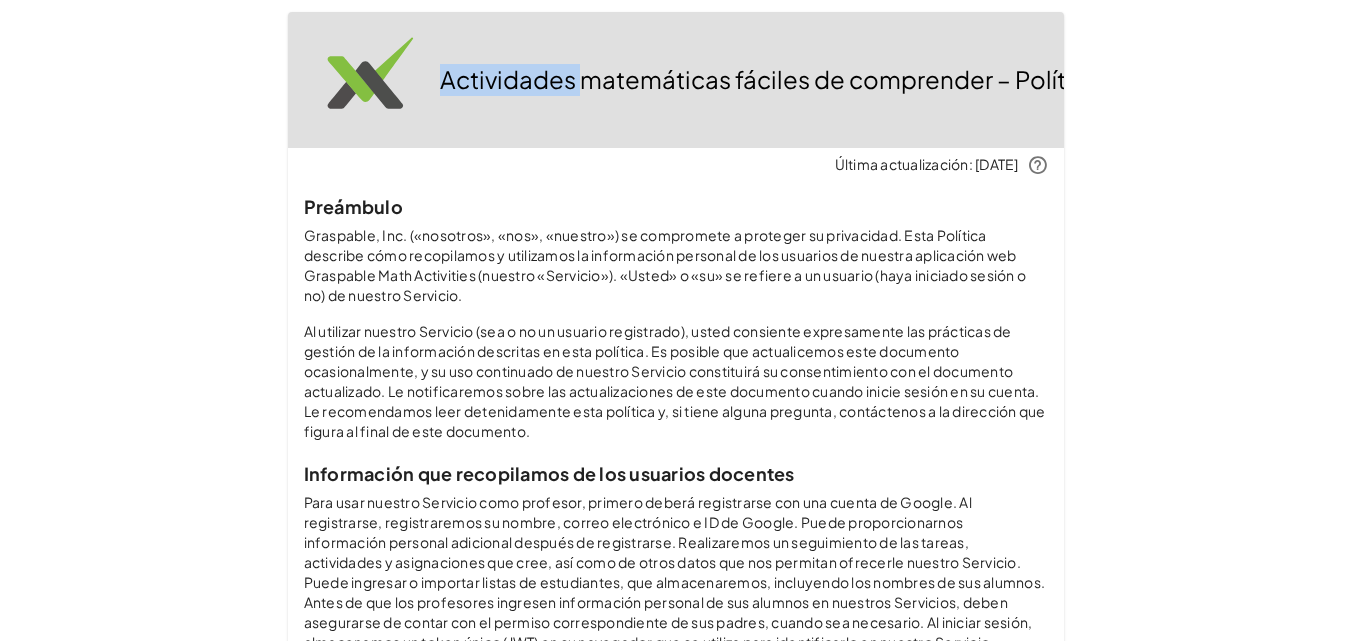 click on "Actividades matemáticas fáciles de comprender – Política de privacidad" at bounding box center [850, 79] 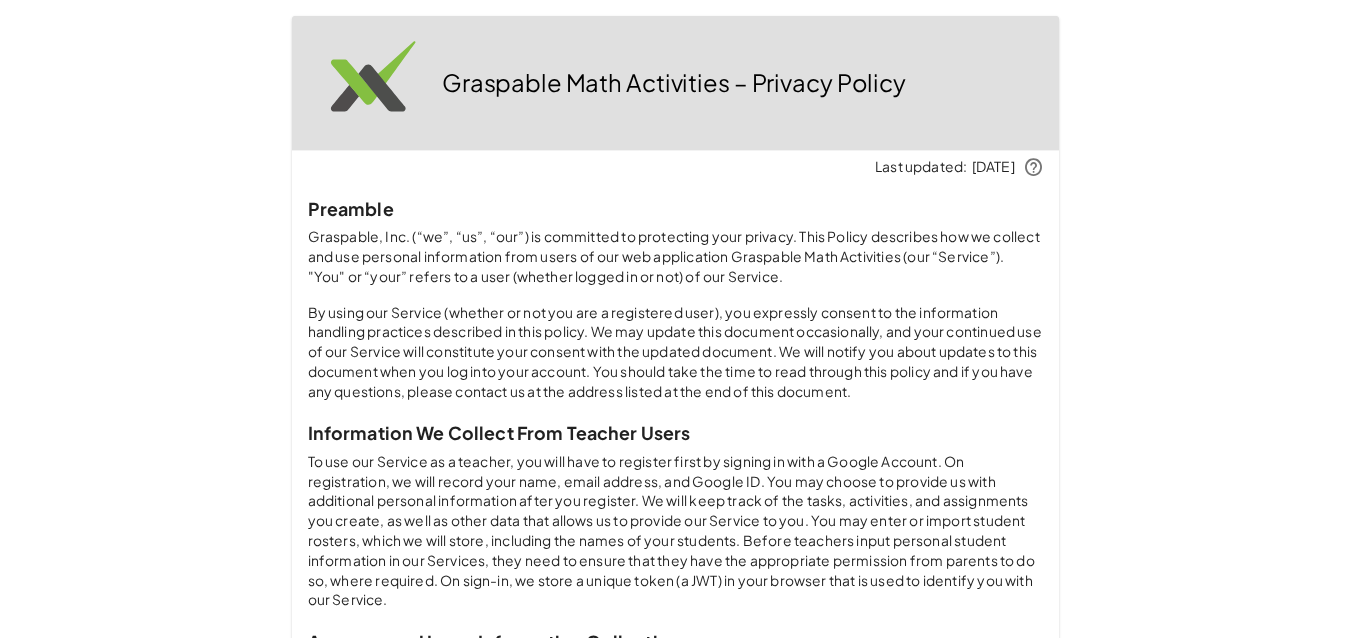 scroll, scrollTop: 0, scrollLeft: 0, axis: both 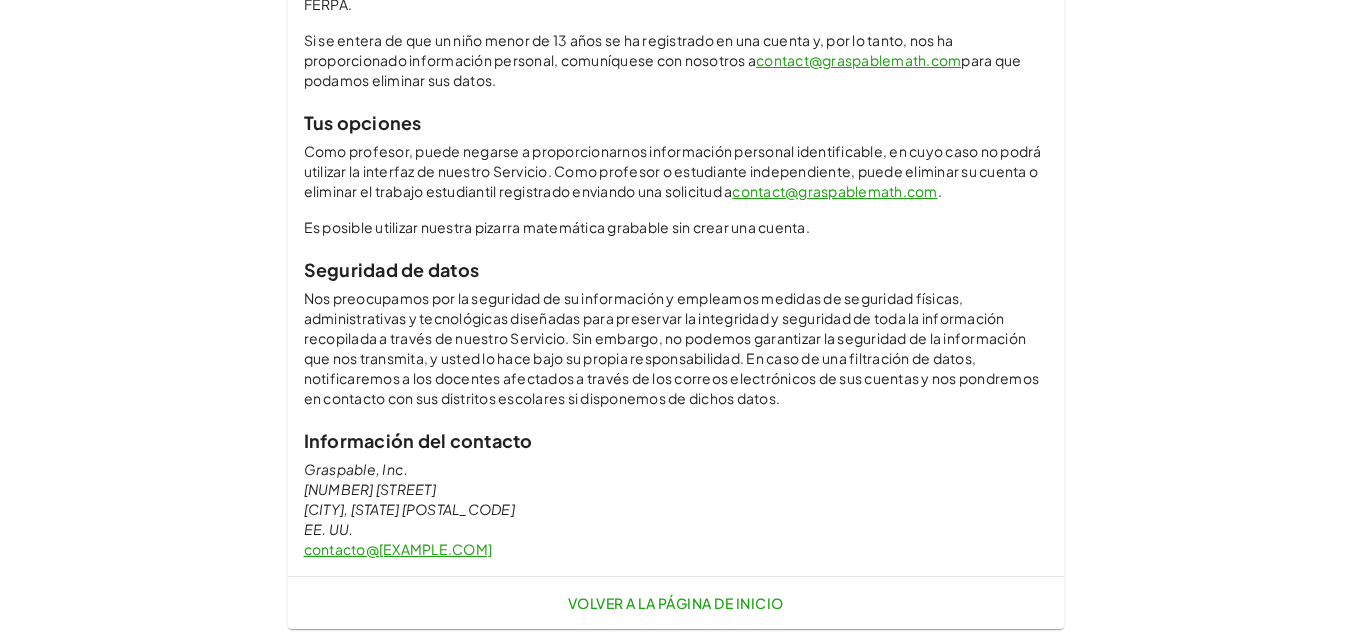 click on "contact@graspablemath.com" at bounding box center (834, 191) 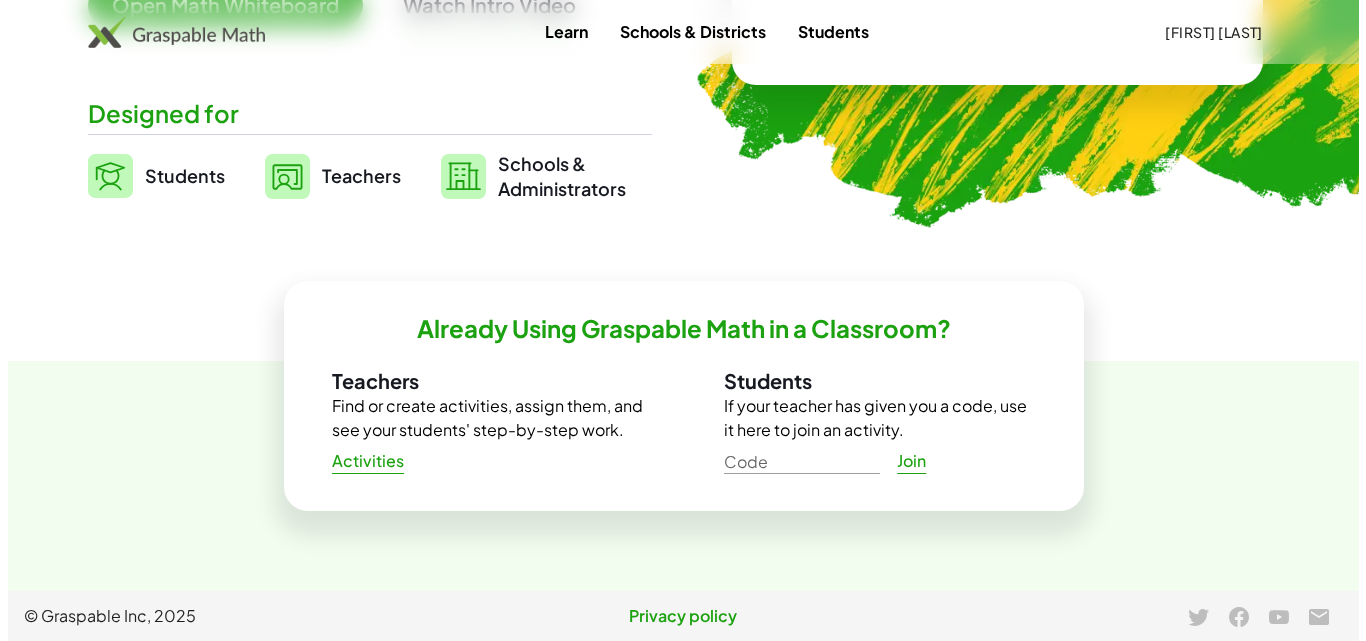 scroll, scrollTop: 0, scrollLeft: 0, axis: both 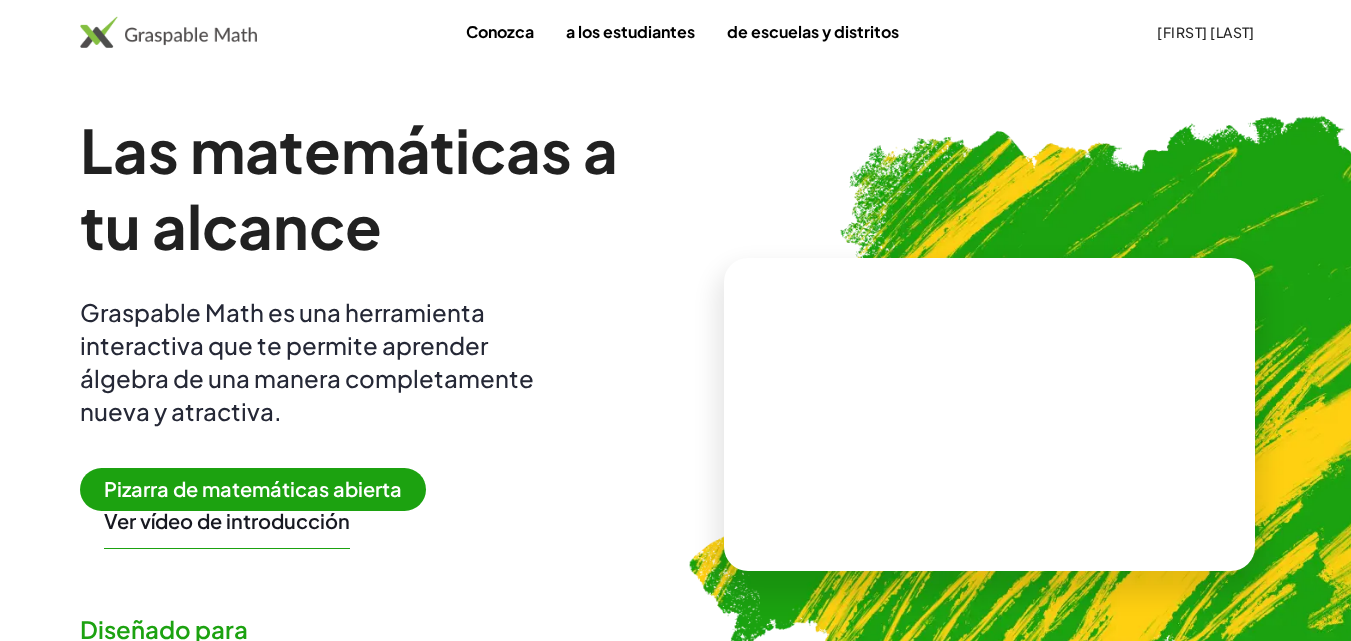 click on "Pizarra de matemáticas abierta" at bounding box center [253, 488] 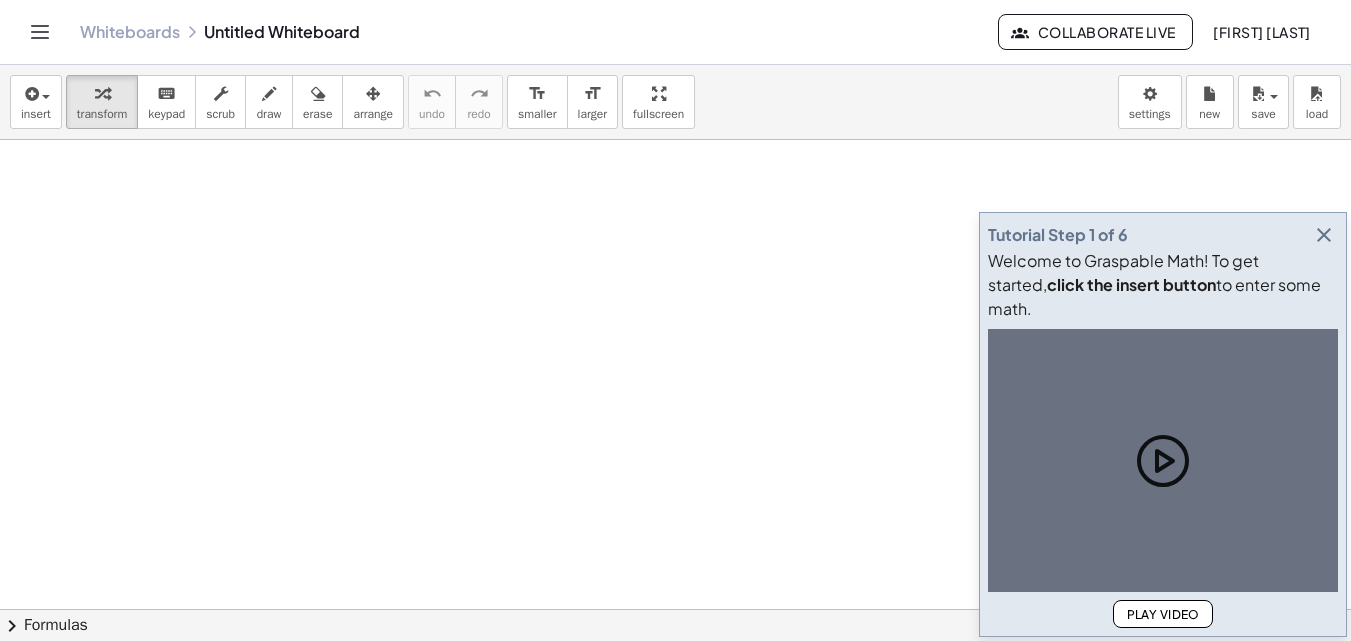 click at bounding box center (1324, 235) 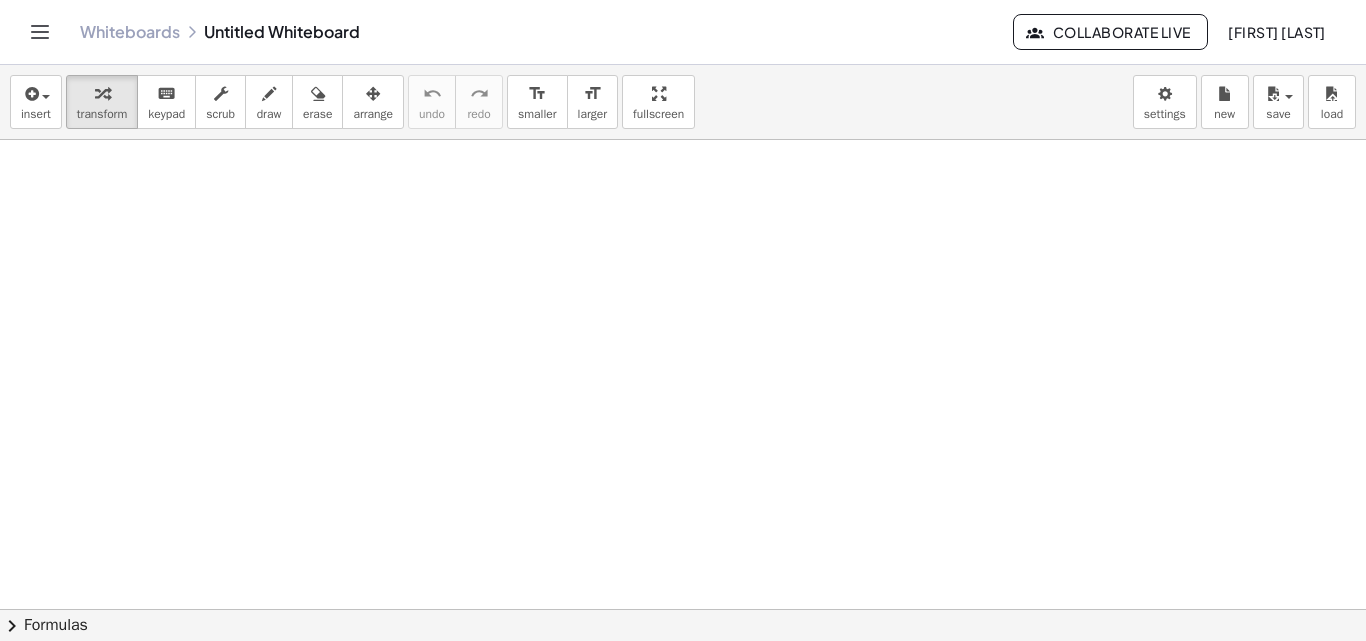 click at bounding box center [683, 674] 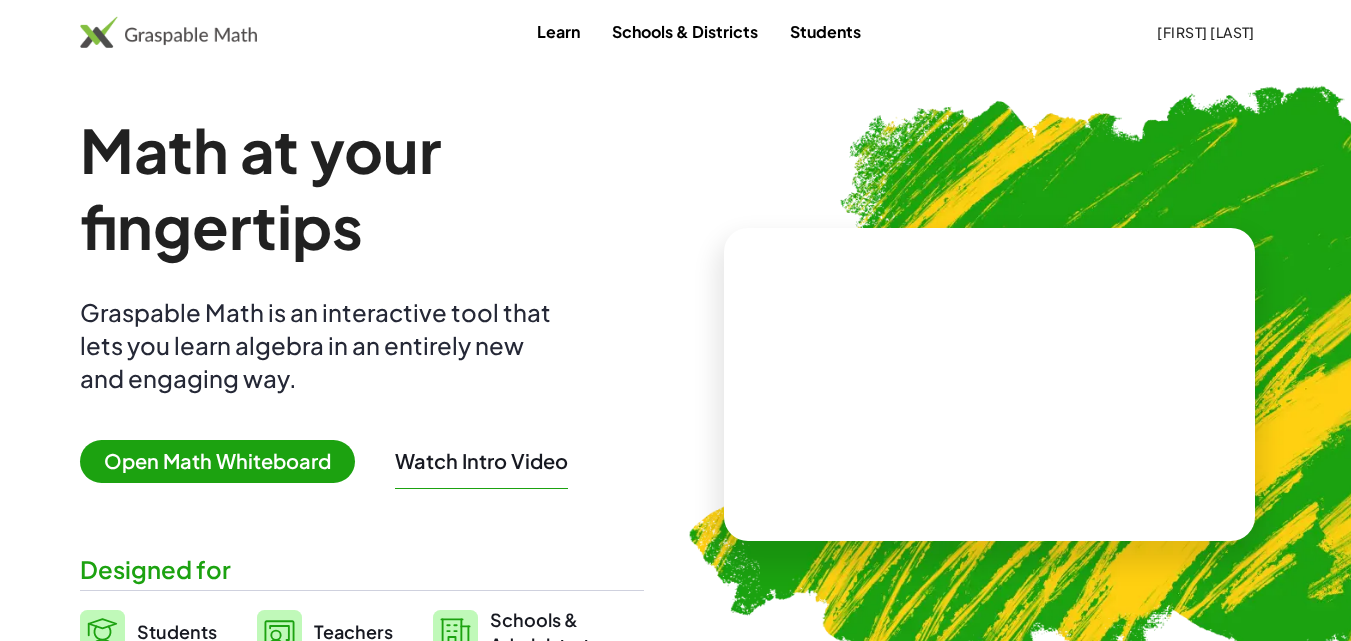 scroll, scrollTop: 0, scrollLeft: 0, axis: both 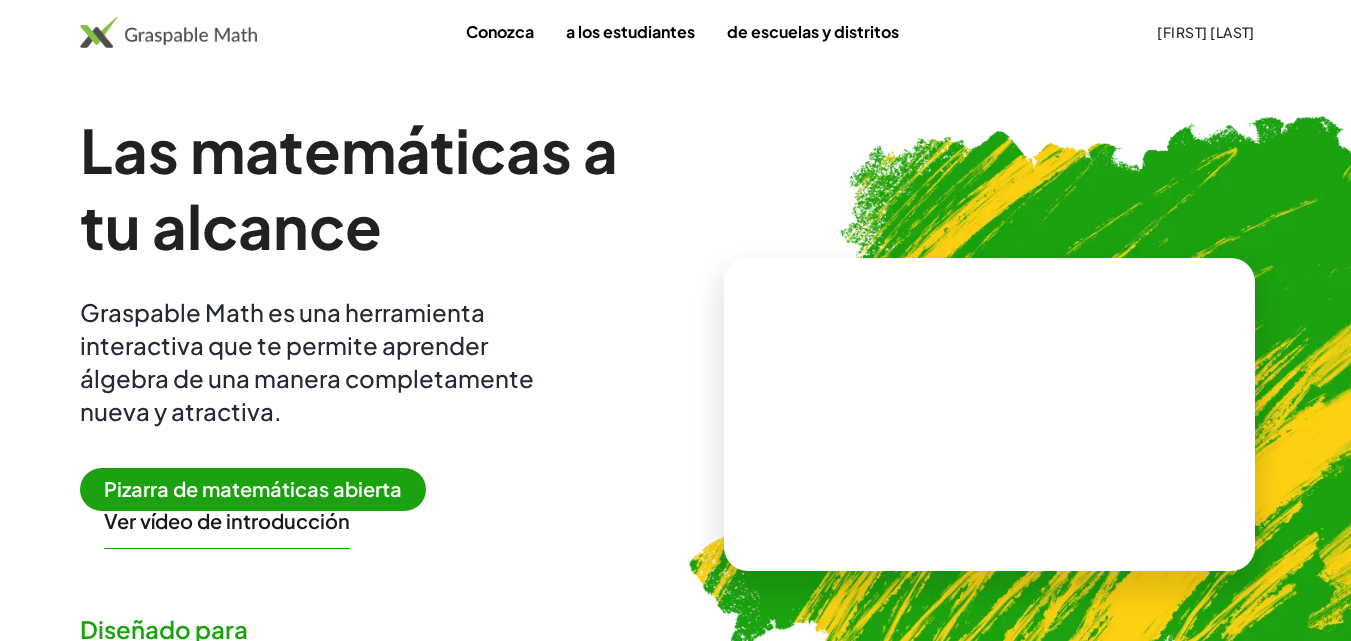 click on "Las matemáticas a tu alcance Graspable Math es una herramienta interactiva que te permite aprender álgebra de una manera completamente nueva y atractiva. Pizarra de matemáticas abierta Ver vídeo de introducción Diseñado para Estudiantes Profesores Escuelas y  administradores" at bounding box center (362, 414) 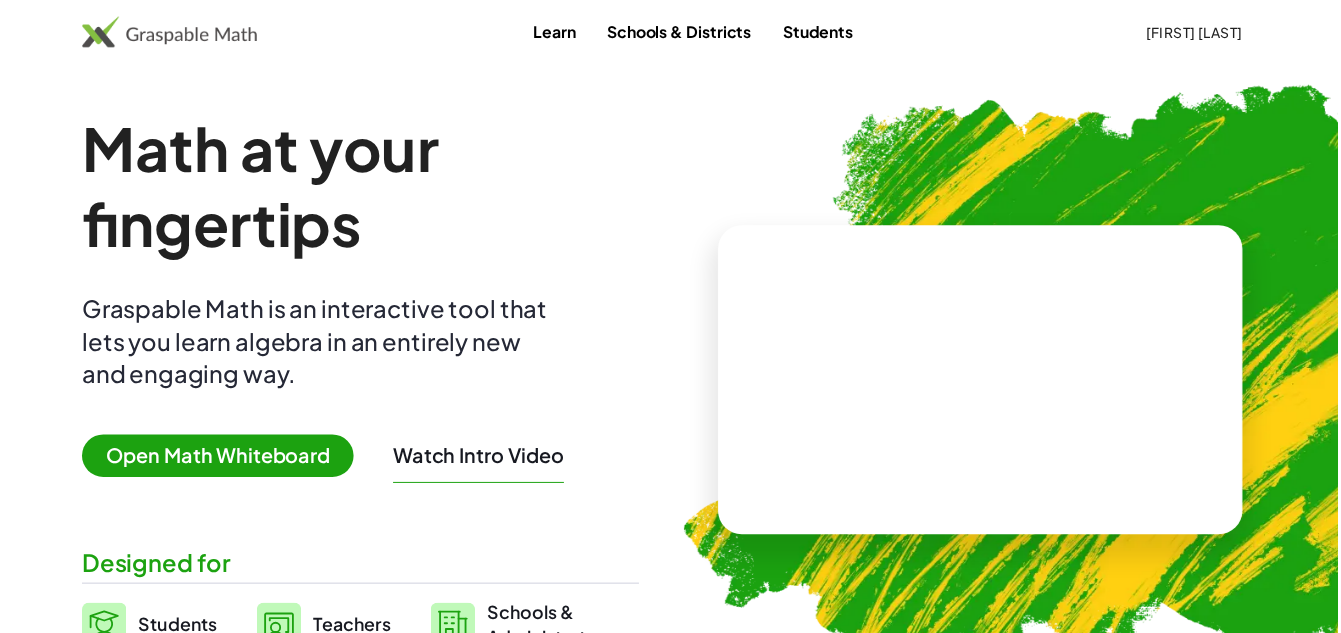 scroll, scrollTop: 0, scrollLeft: 0, axis: both 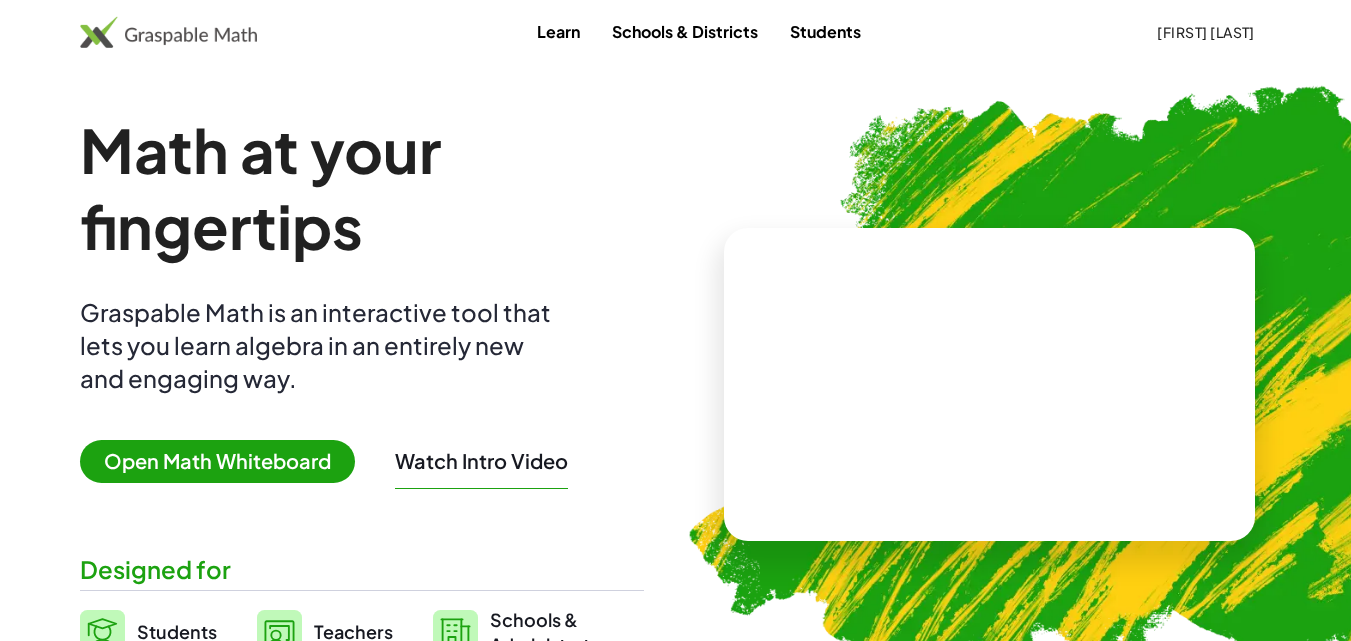 click on "Open Math Whiteboard" at bounding box center [217, 461] 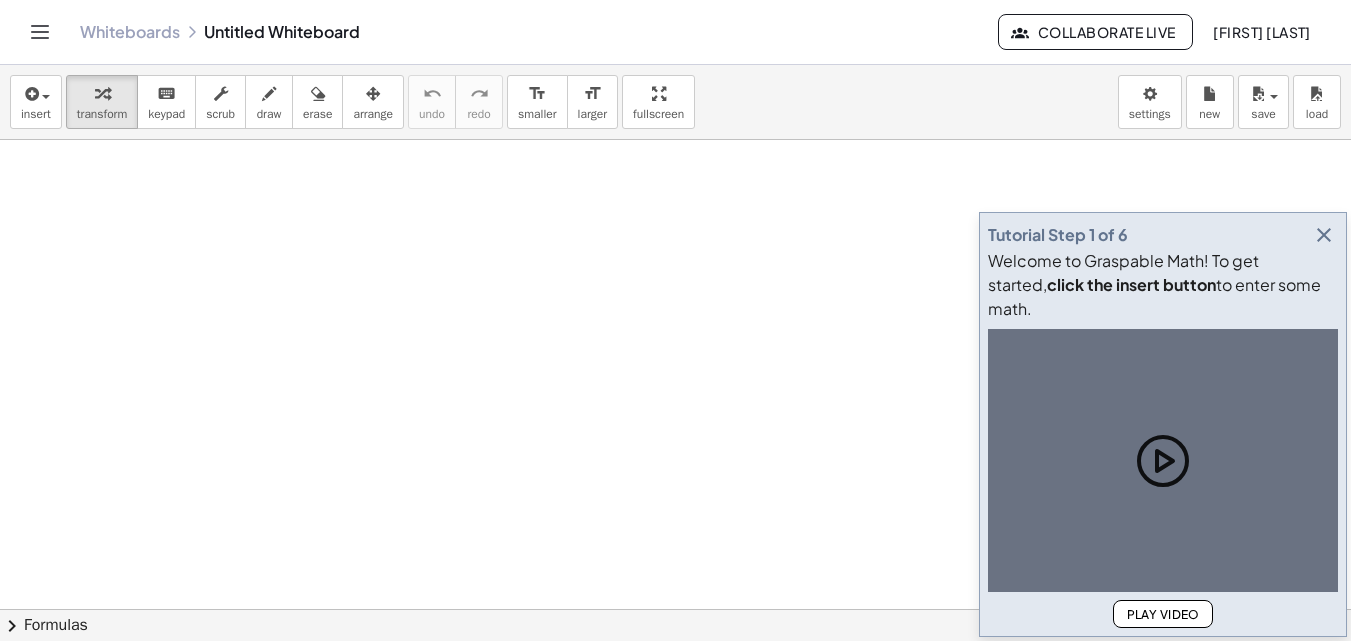 click at bounding box center (675, 674) 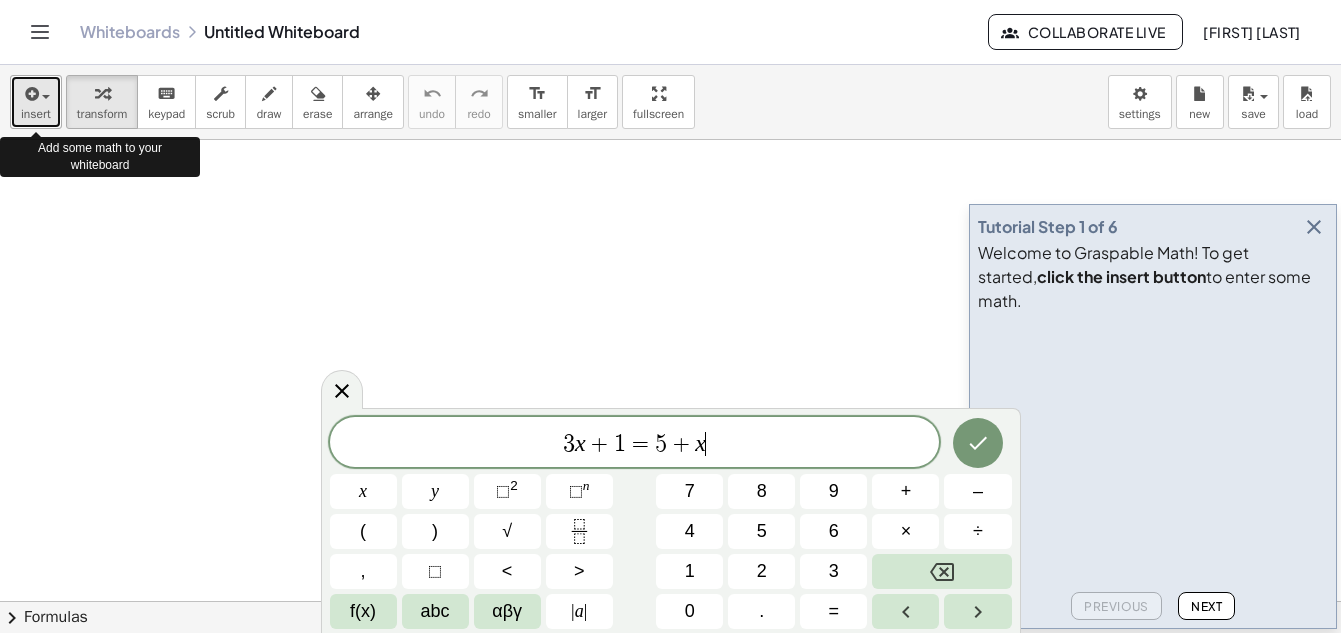 click at bounding box center [30, 94] 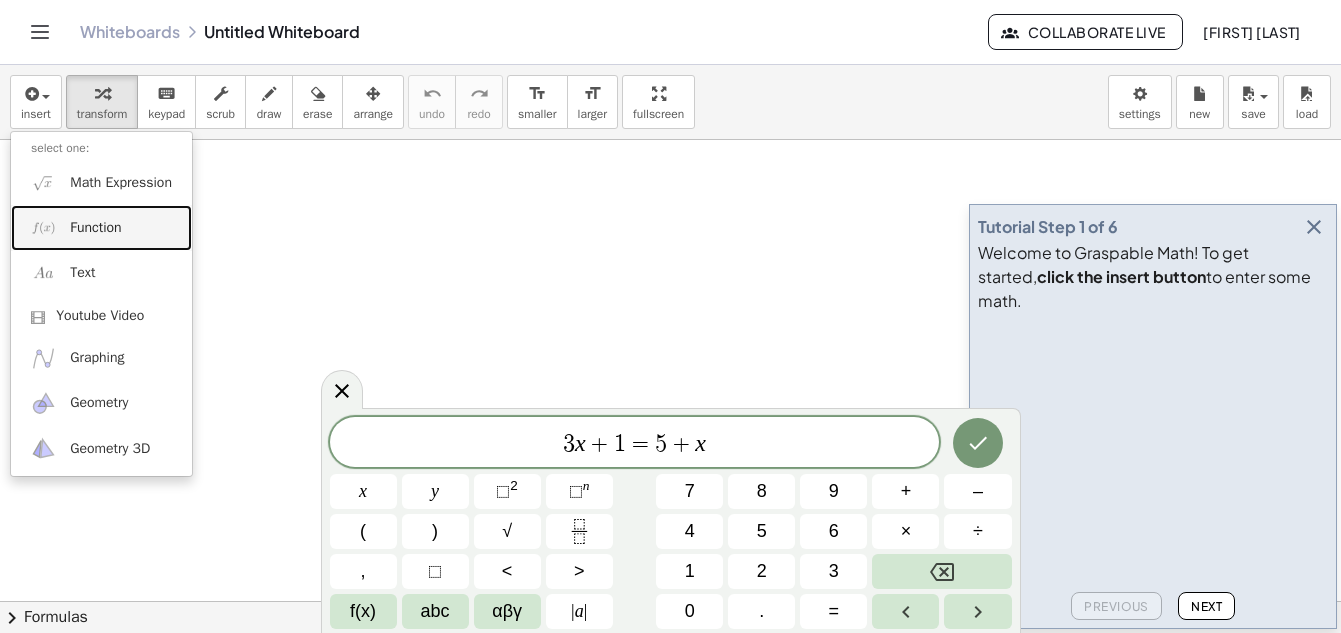 click on "Function" at bounding box center [95, 228] 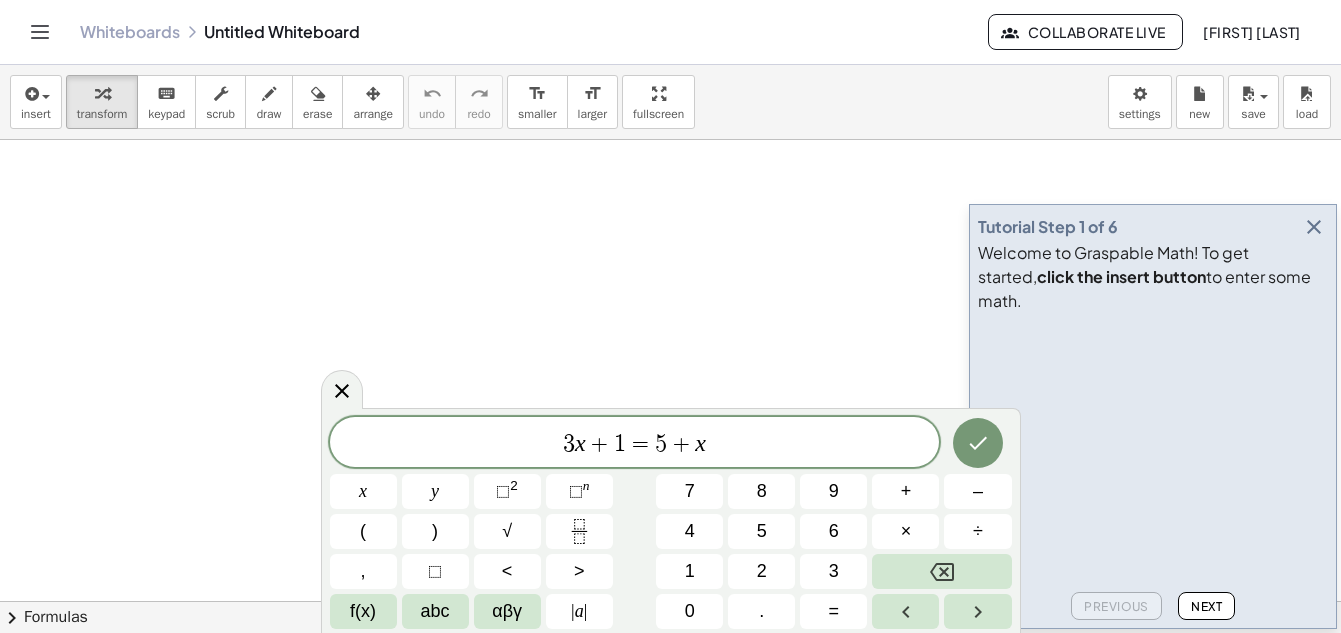 click on "3 x + 1 = 5 + x" at bounding box center (635, 444) 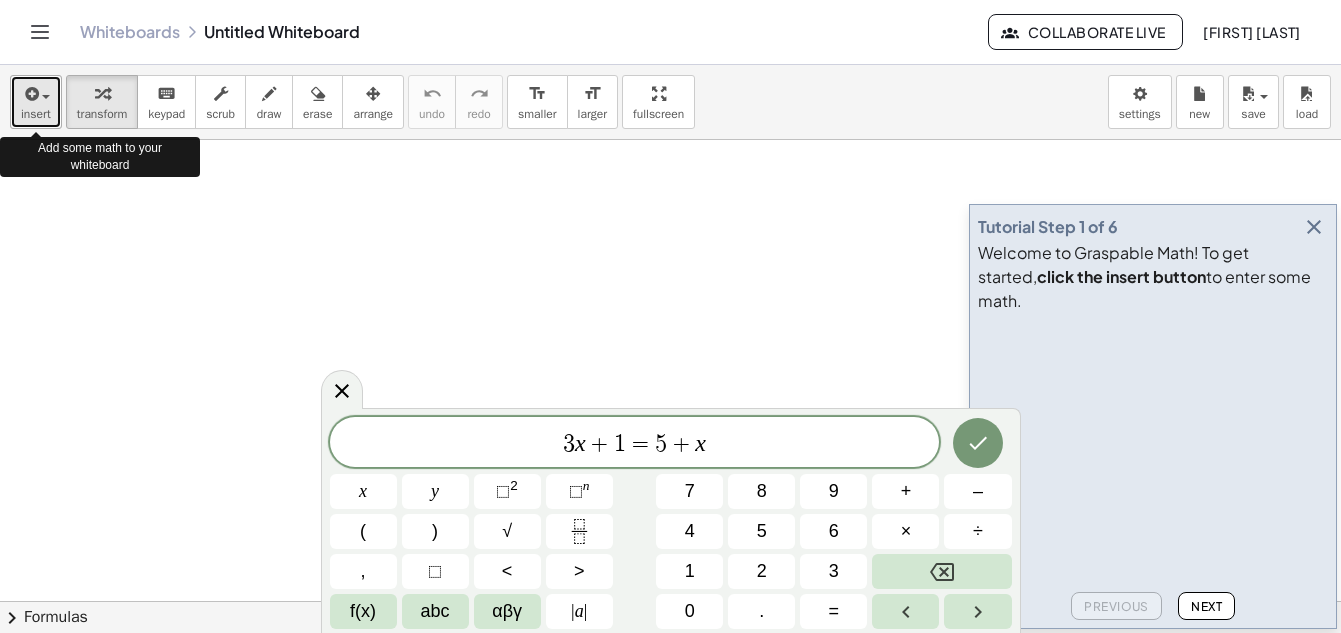 click at bounding box center (30, 94) 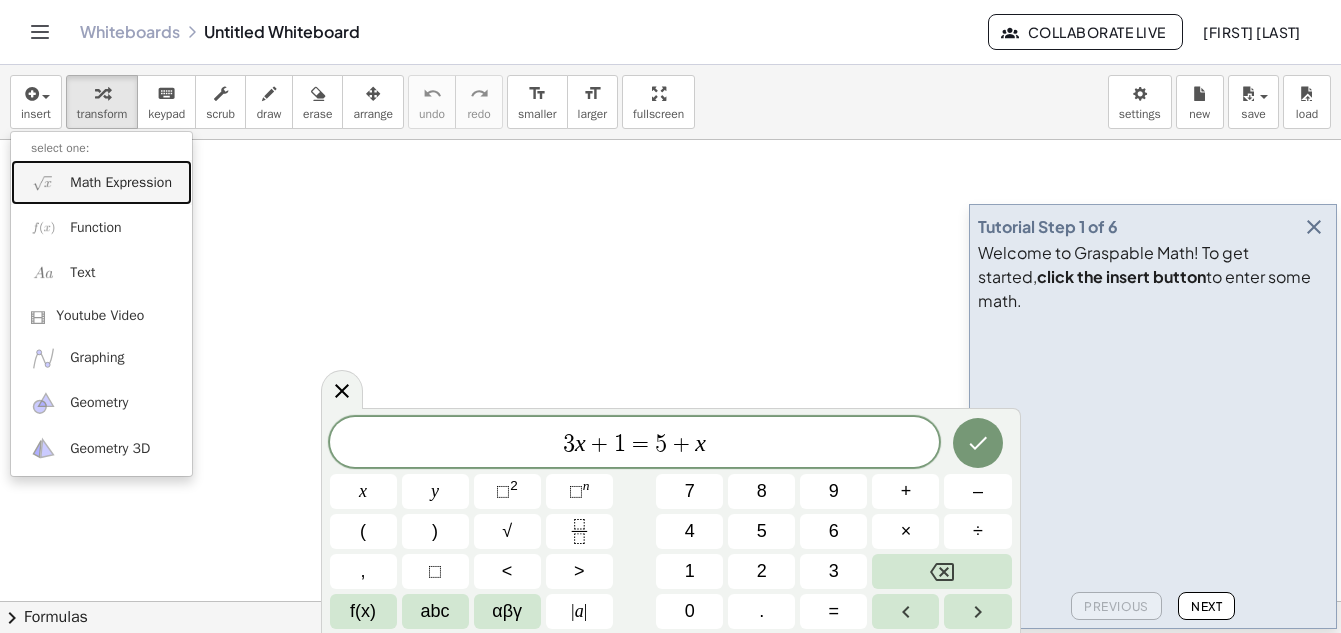 click at bounding box center [43, 182] 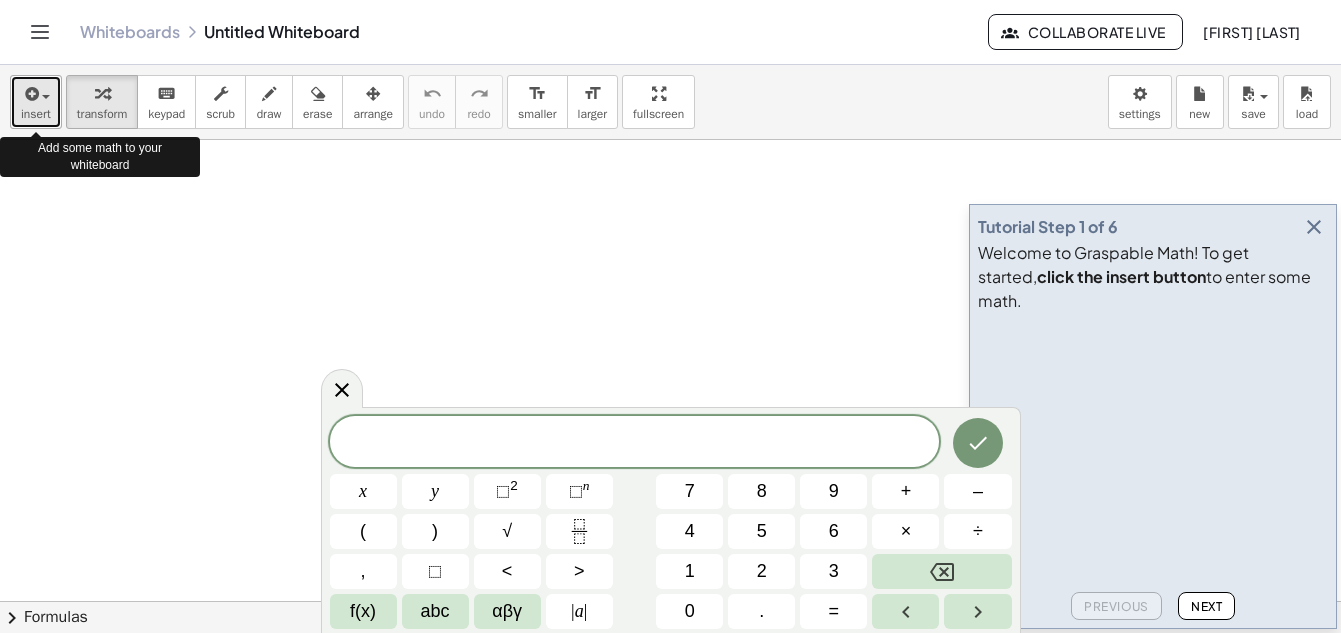 click on "insert" at bounding box center [36, 102] 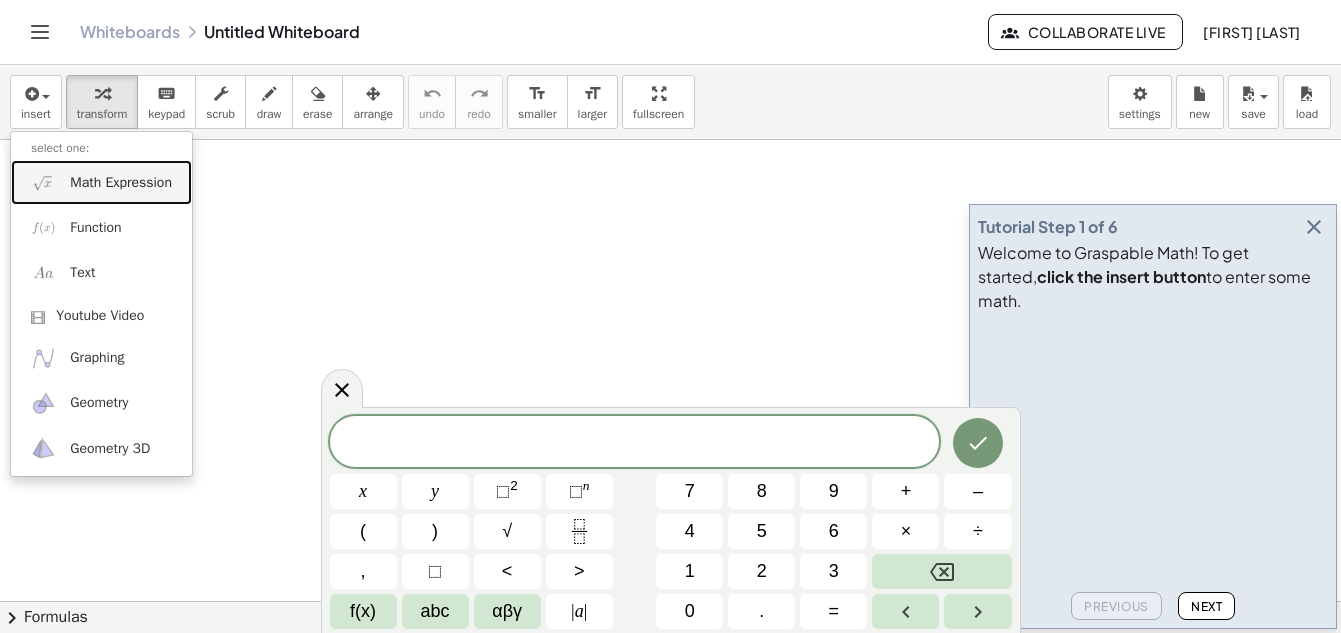 click at bounding box center [43, 182] 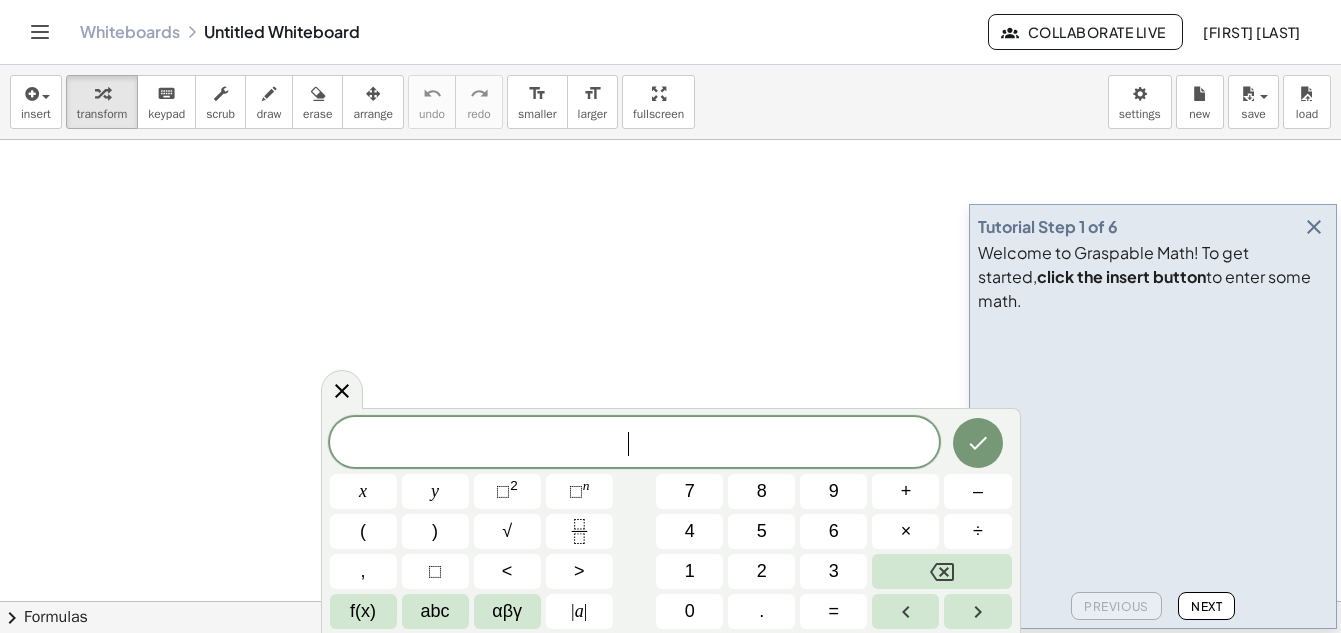 click on "​" at bounding box center [635, 444] 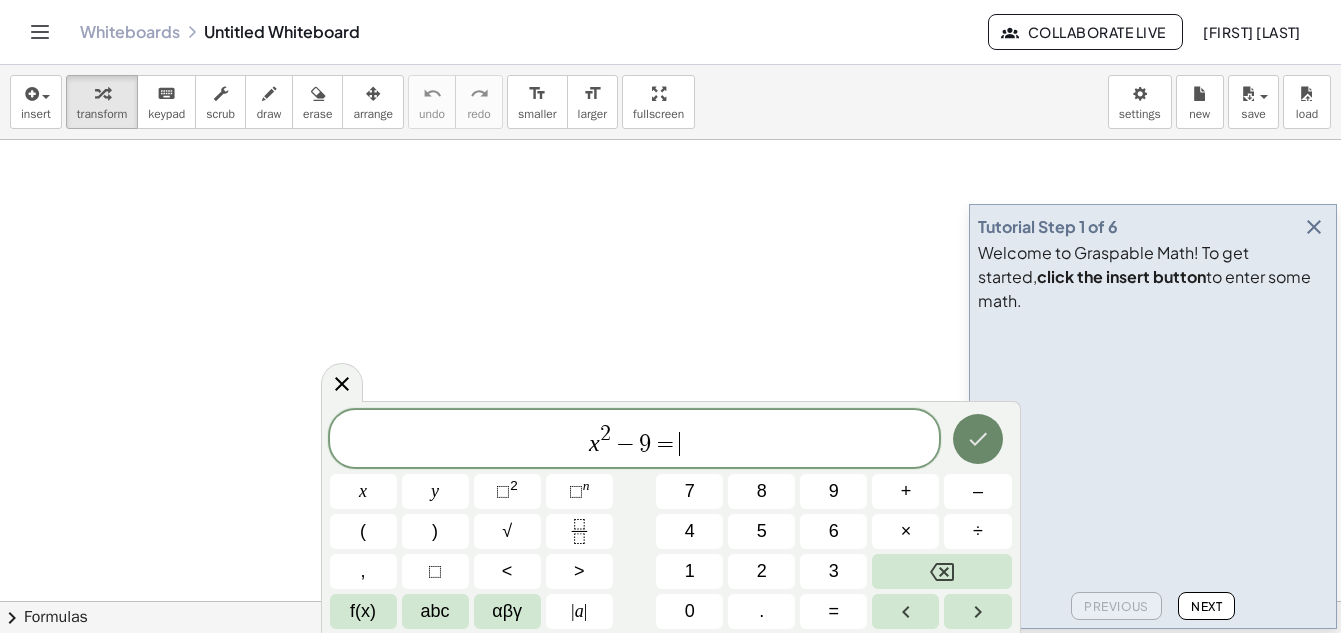 click 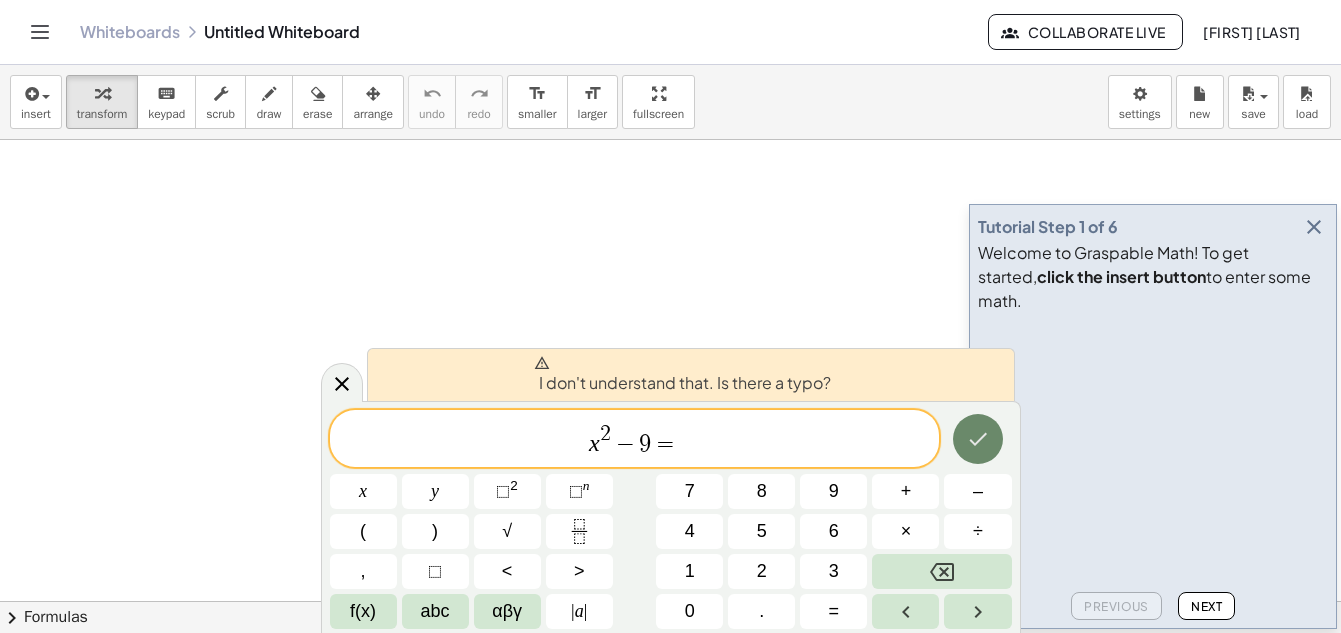 click 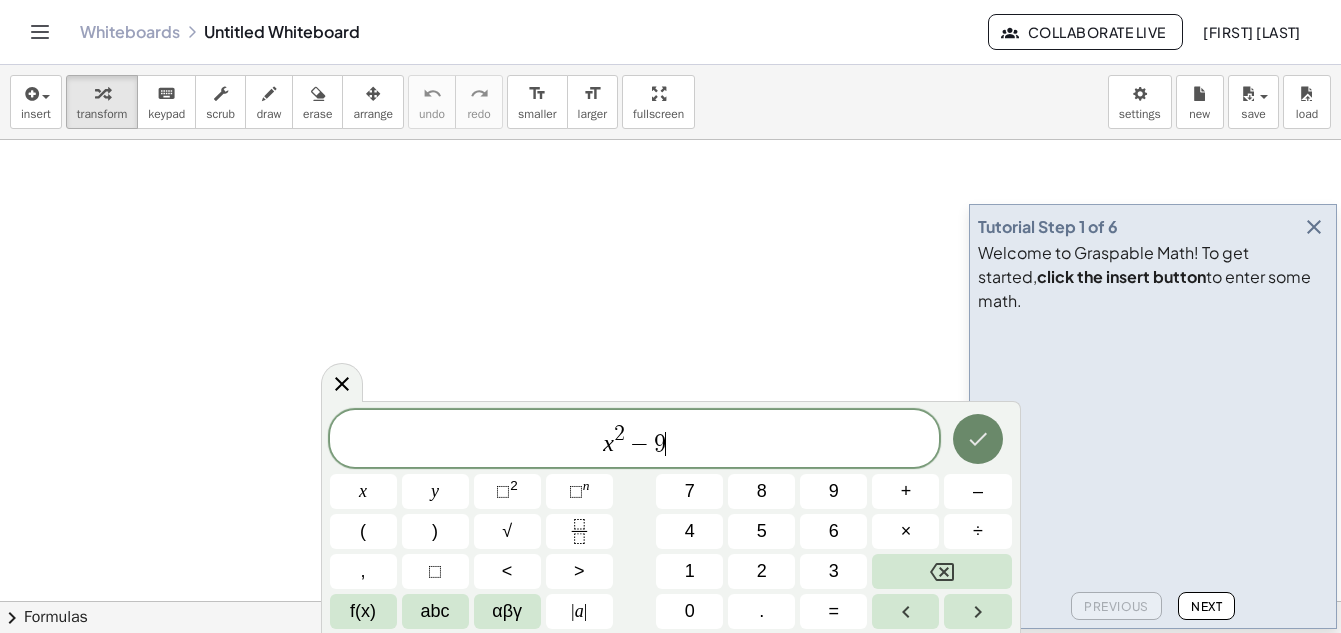 click at bounding box center (978, 439) 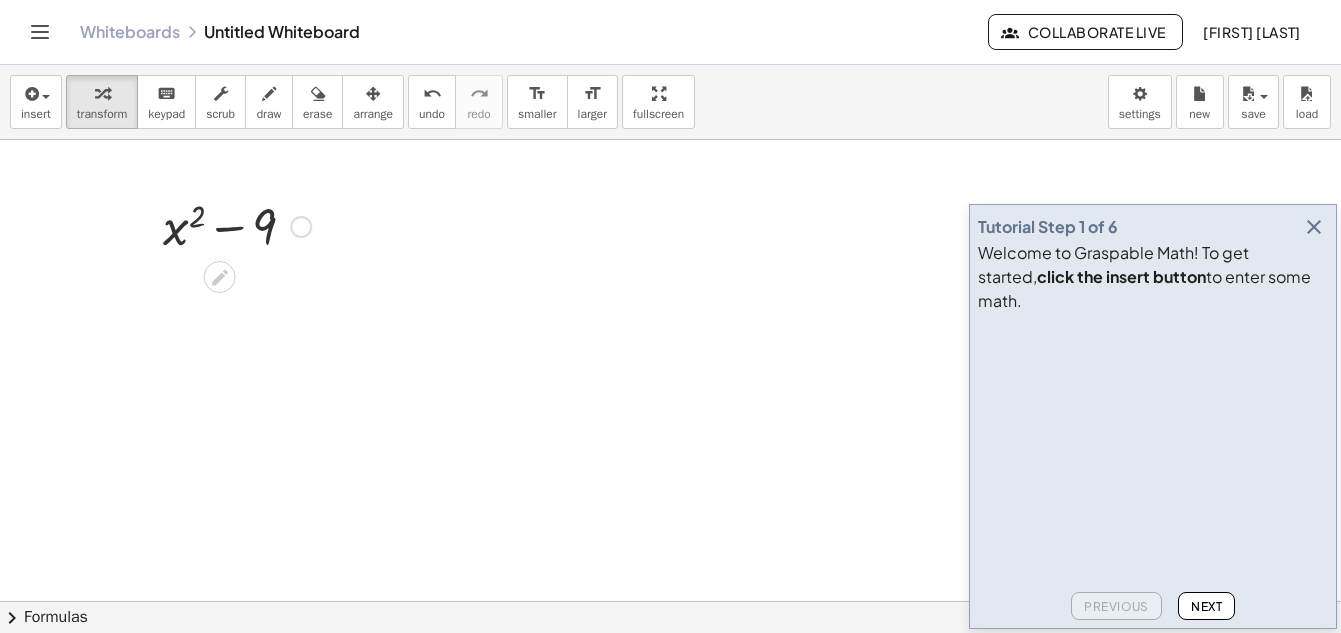 click at bounding box center [237, 225] 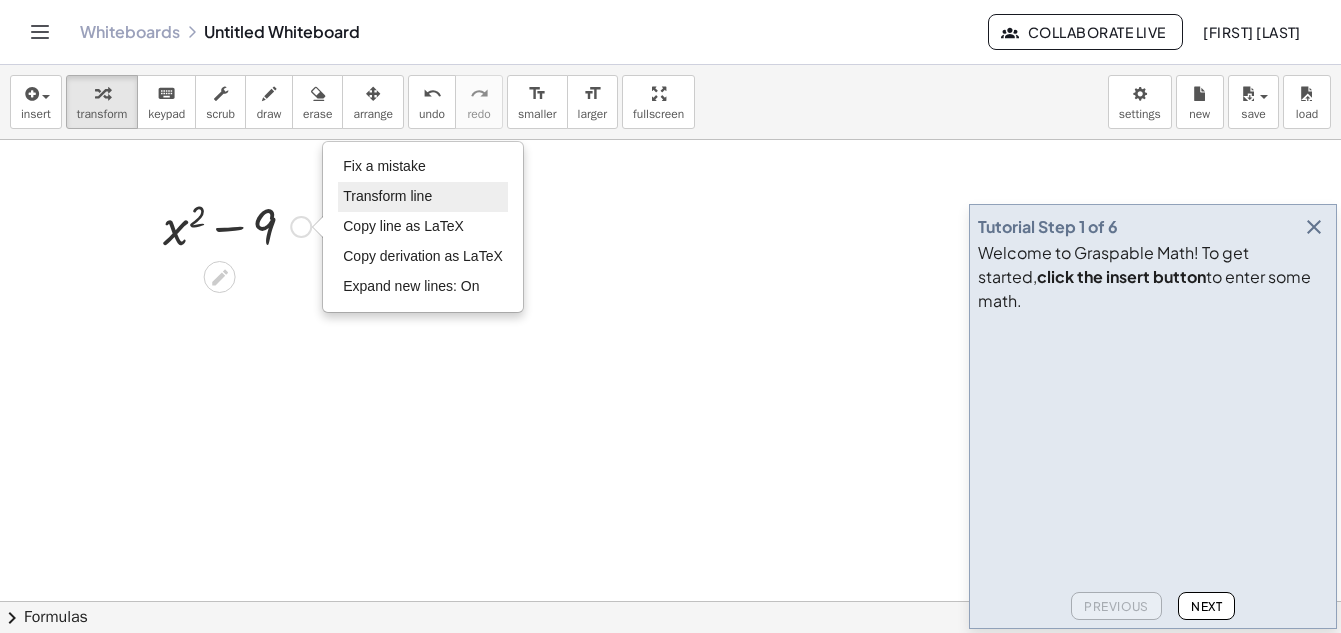 click on "Transform line" at bounding box center [387, 196] 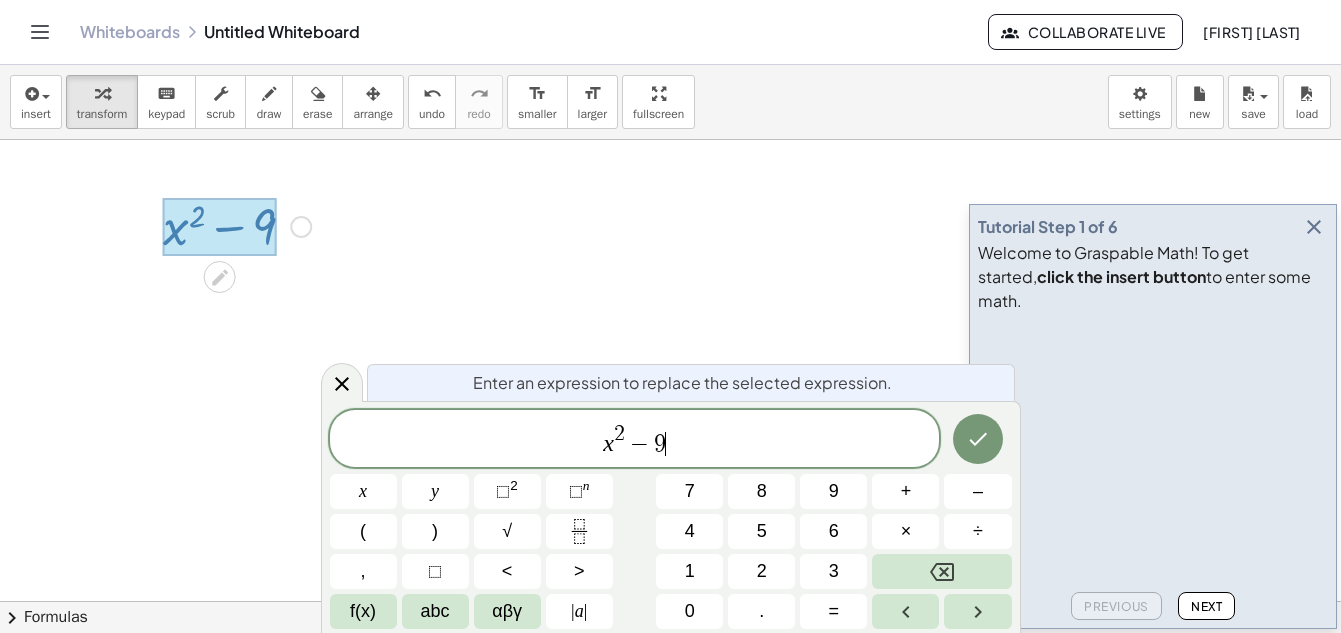 click on "x 2 − 9 ​" at bounding box center [635, 440] 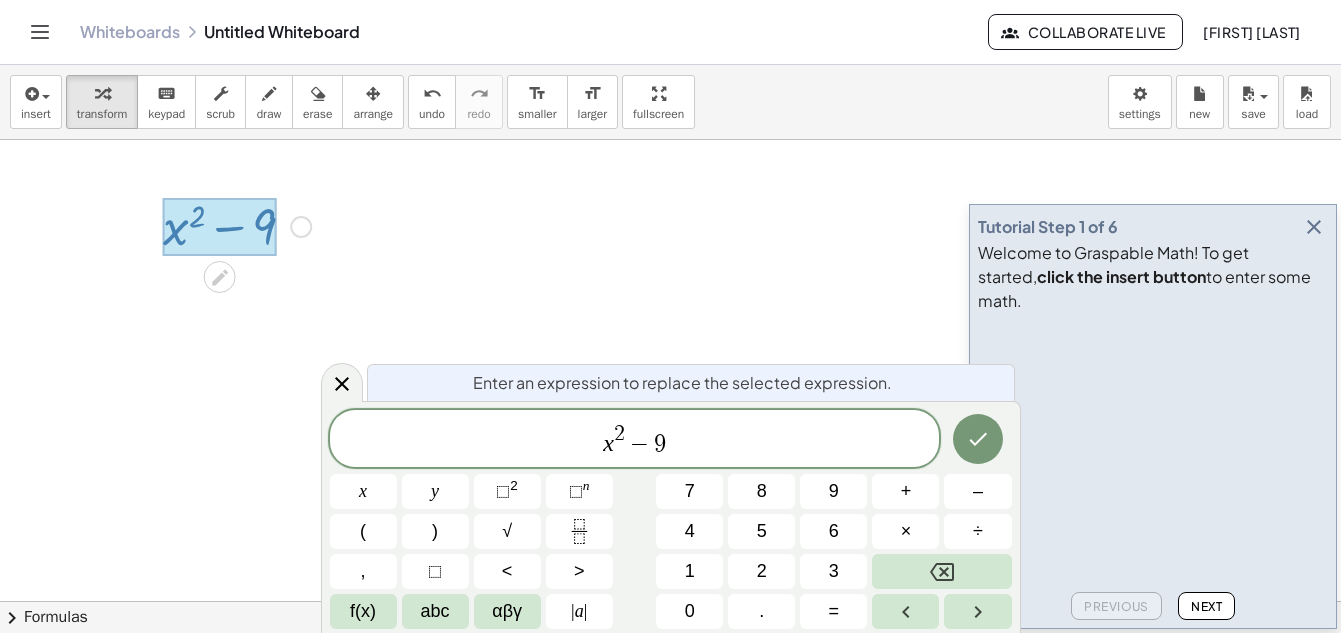 click at bounding box center [237, 225] 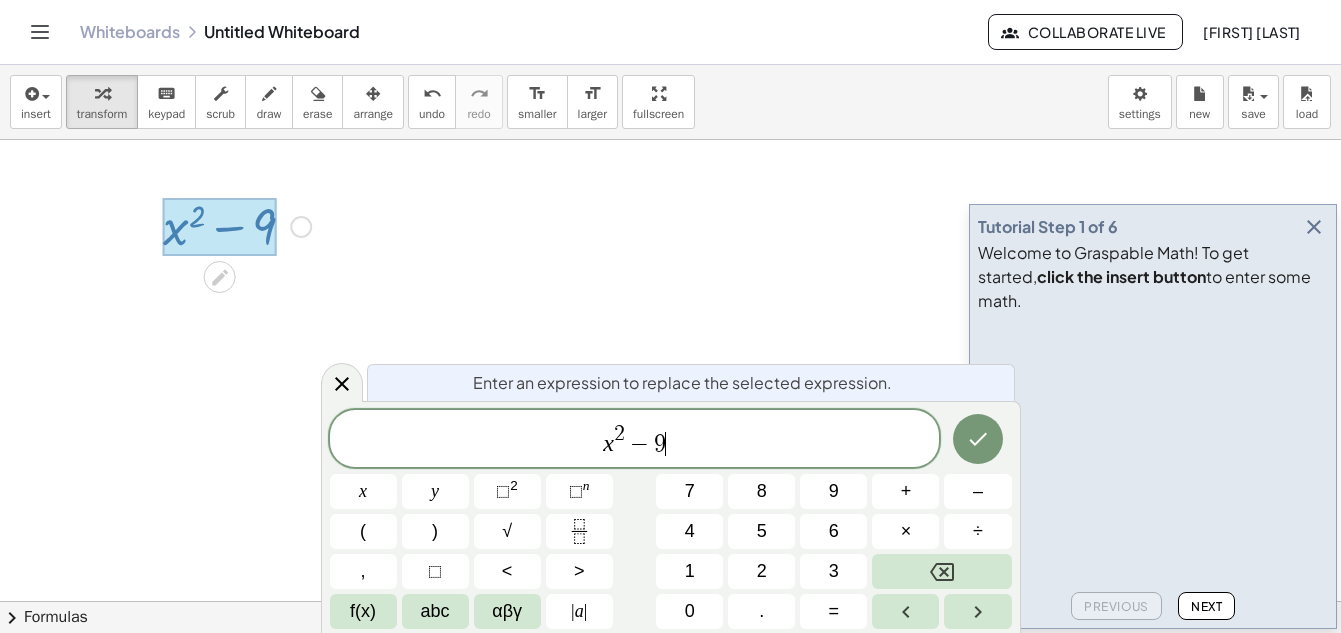 click at bounding box center [219, 227] 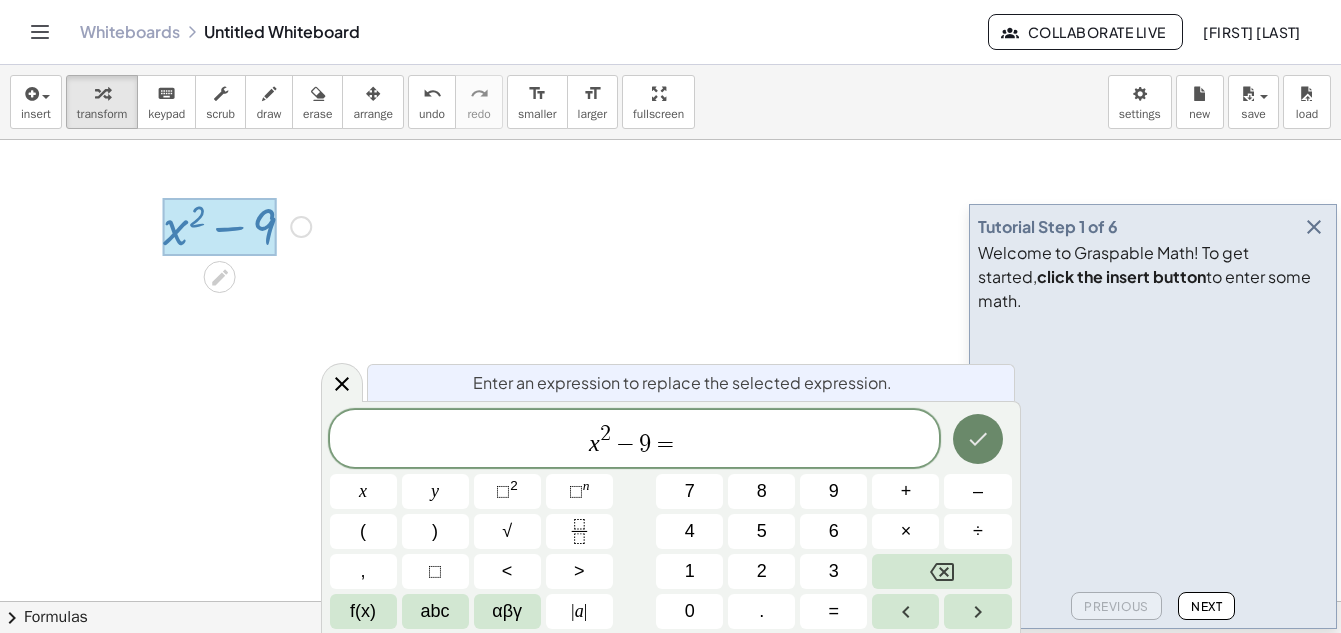 click 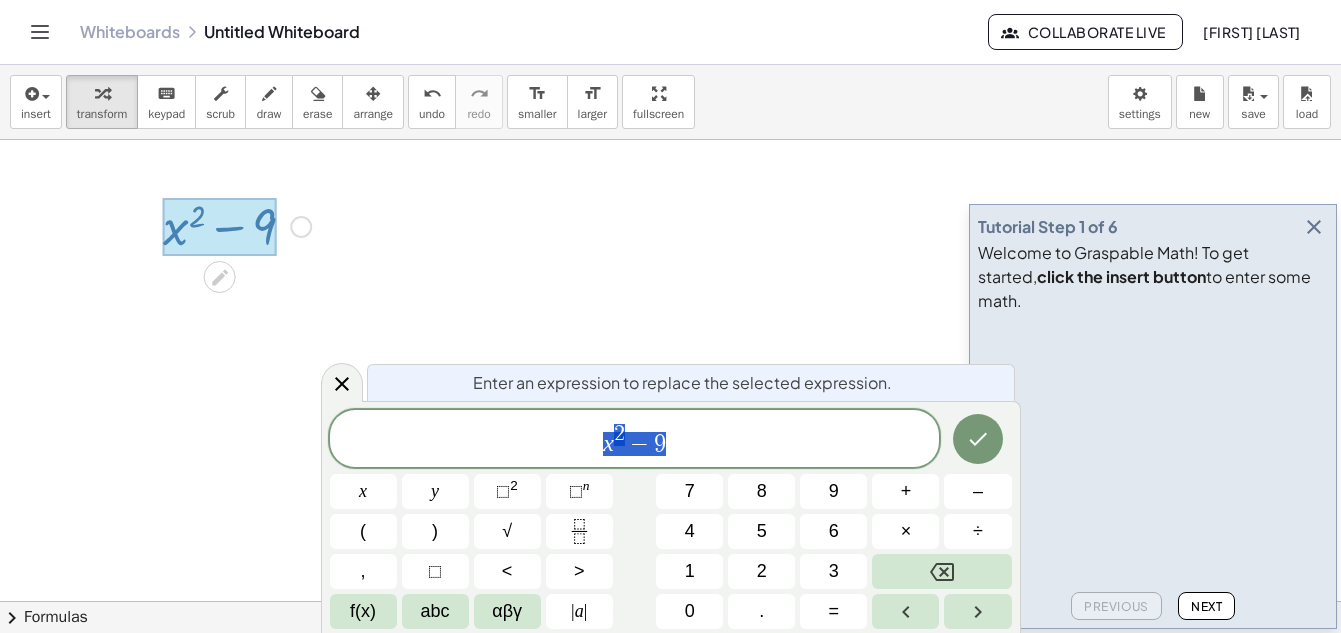 drag, startPoint x: 602, startPoint y: 438, endPoint x: 670, endPoint y: 435, distance: 68.06615 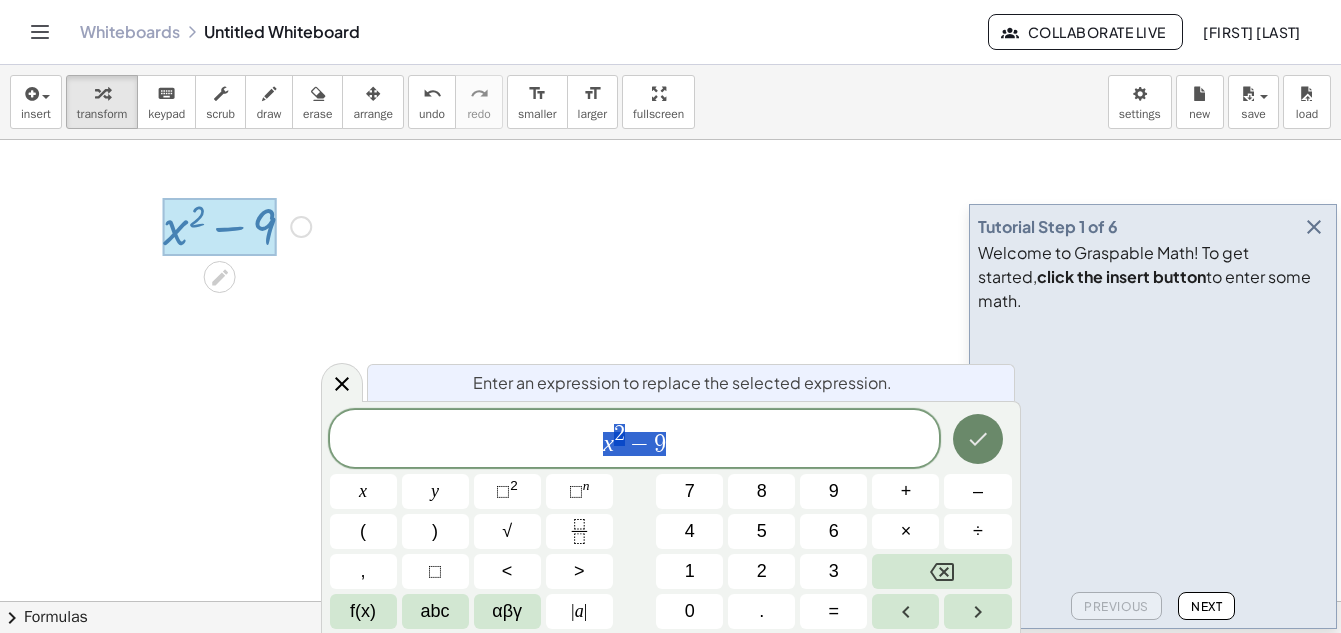 click 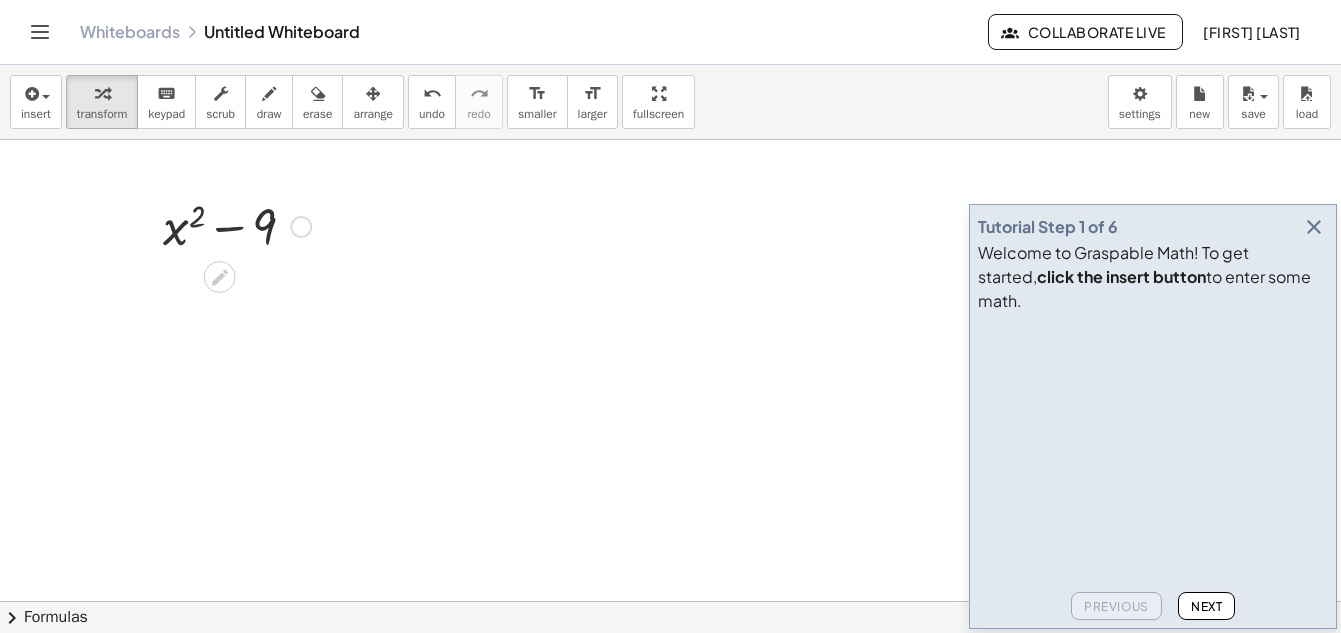 click at bounding box center (301, 227) 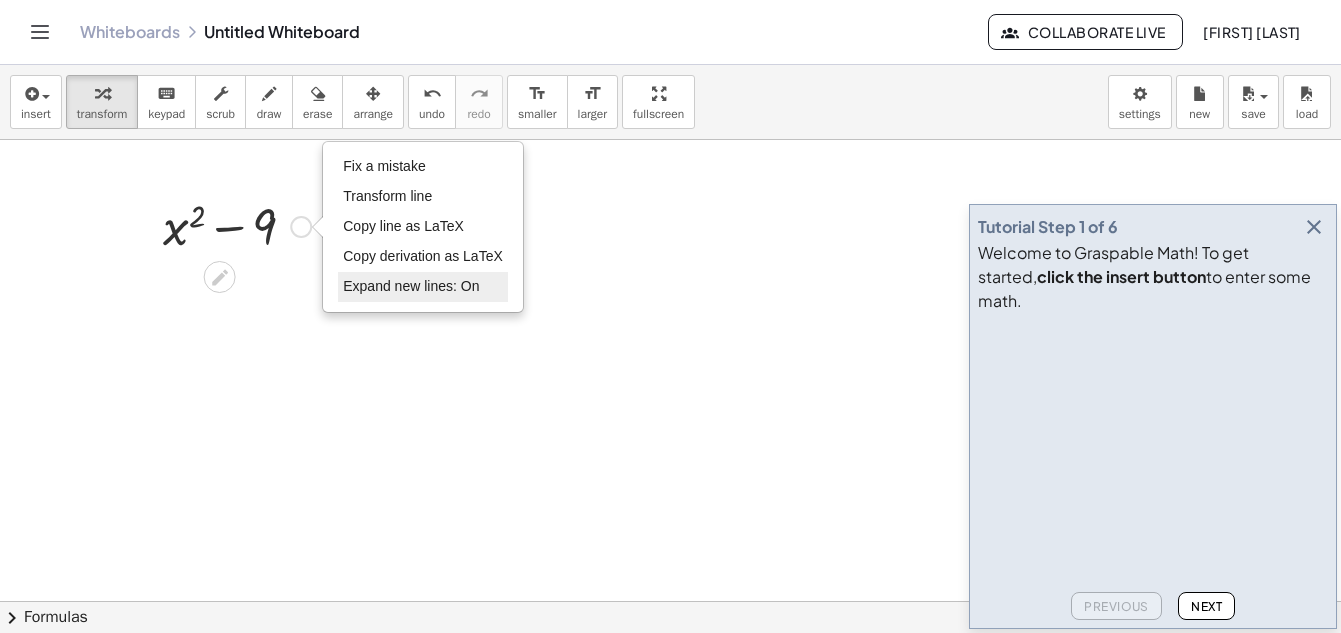 click on "Expand new lines: On" at bounding box center (411, 286) 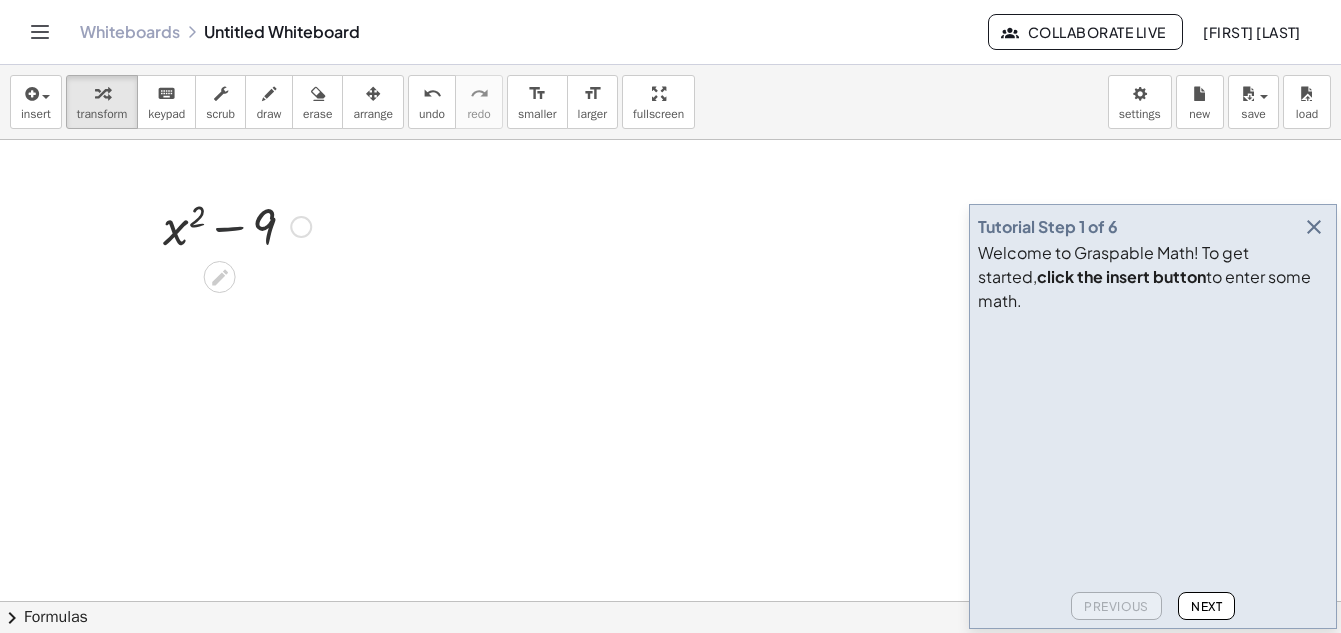 click at bounding box center [237, 225] 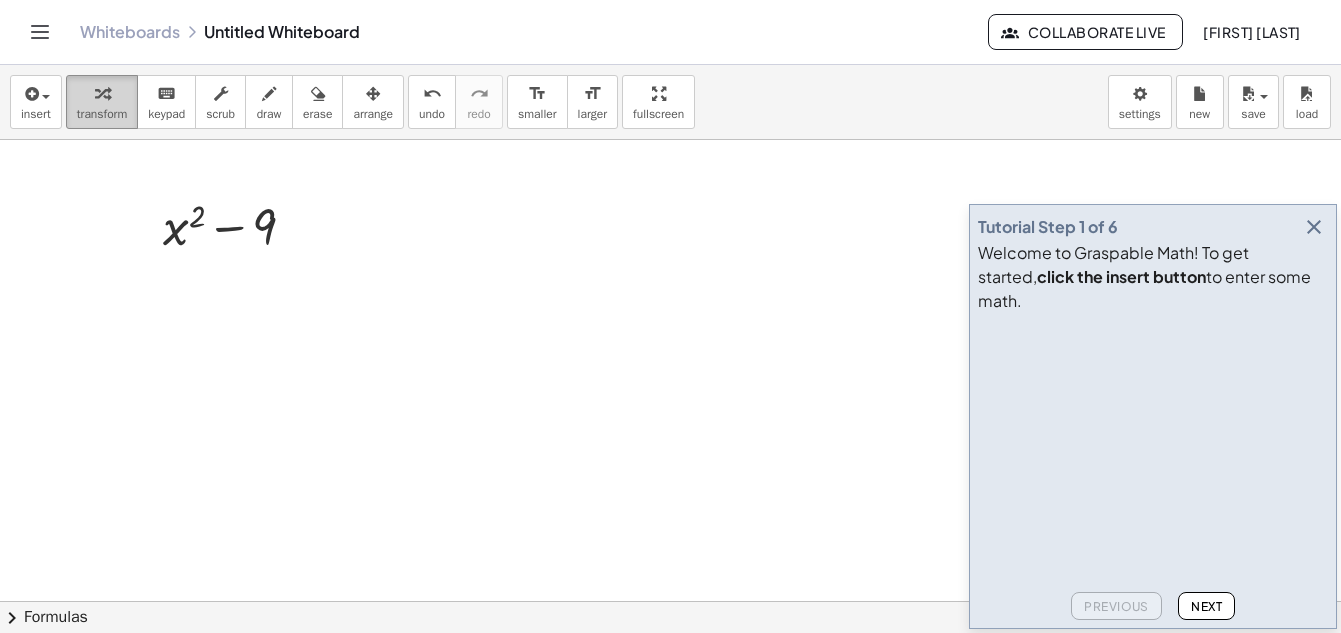 click on "transform" at bounding box center [102, 114] 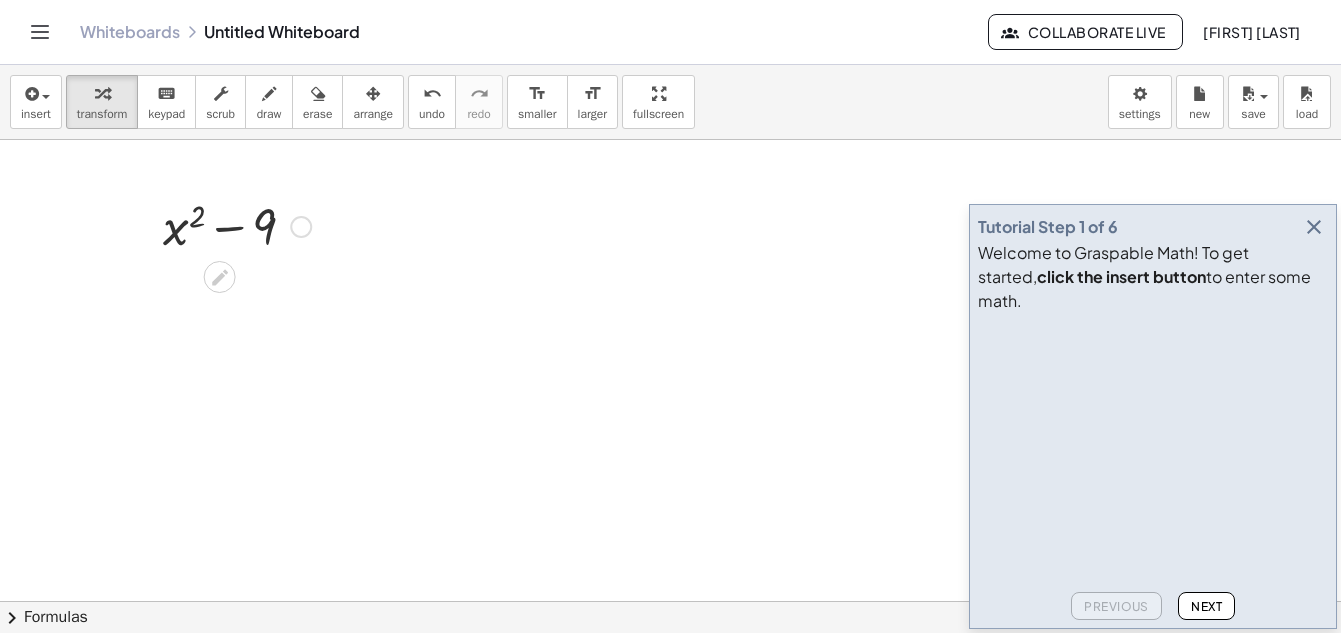 click at bounding box center (237, 225) 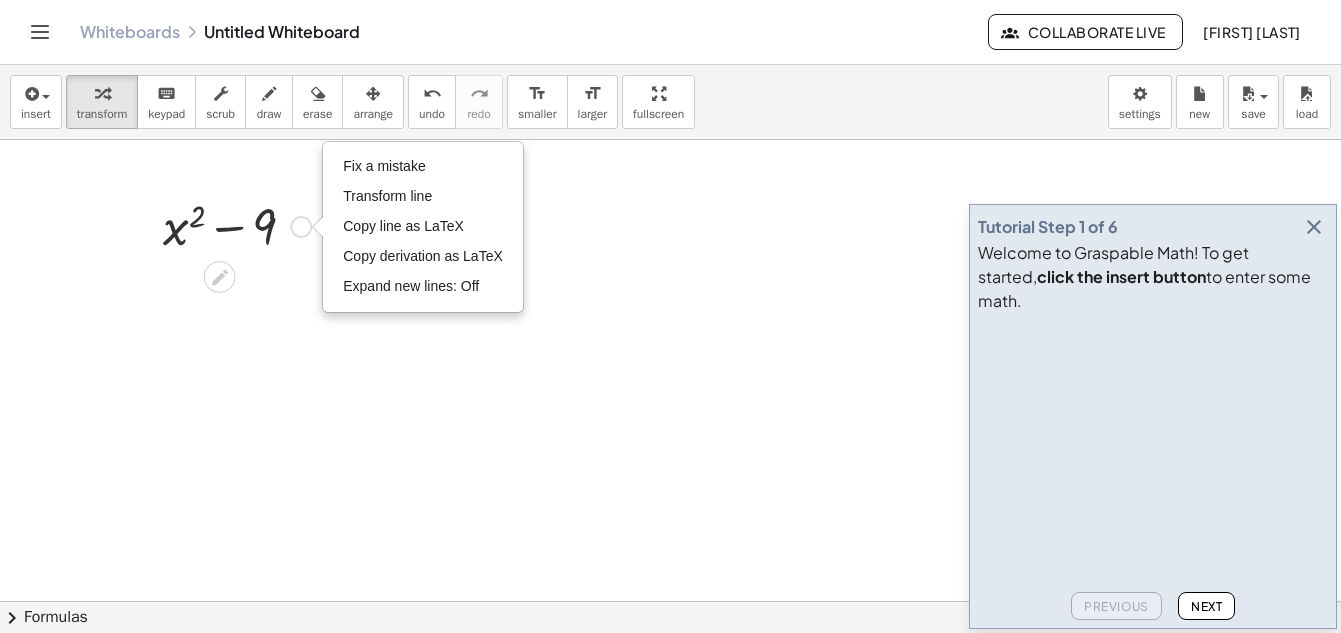 click on "Fix a mistake Transform line Copy line as LaTeX Copy derivation as LaTeX Expand new lines: Off" at bounding box center (301, 227) 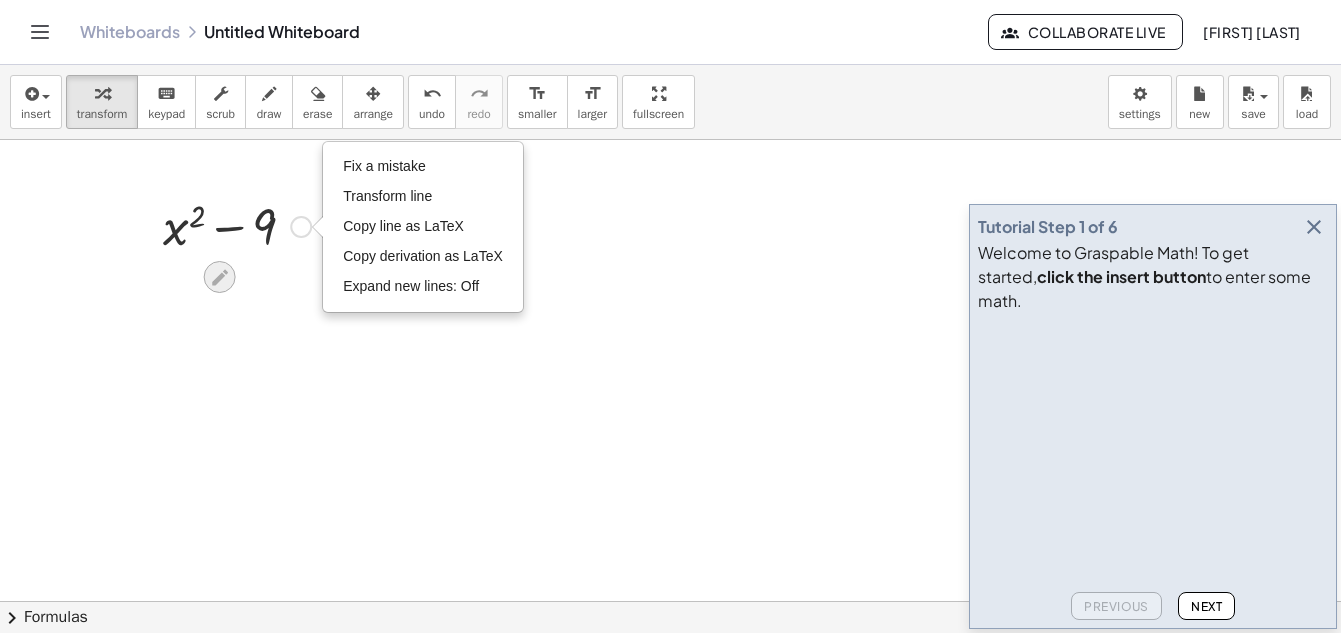 click 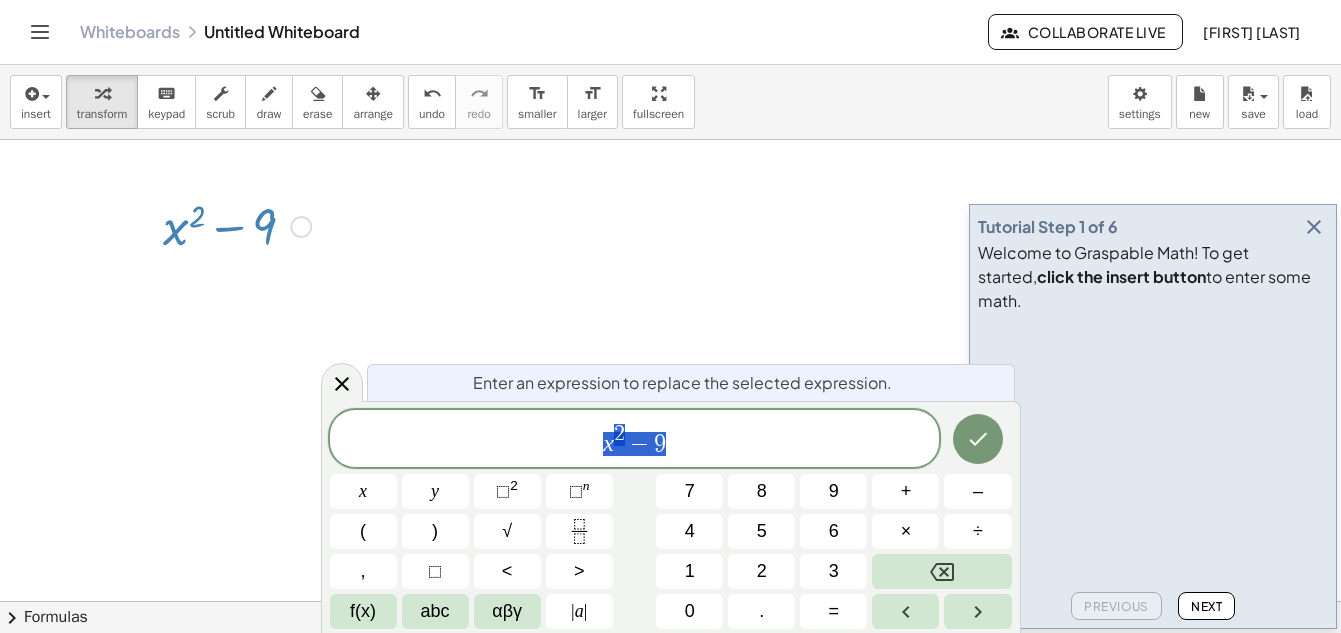 click on "x 2 − 9" at bounding box center (635, 440) 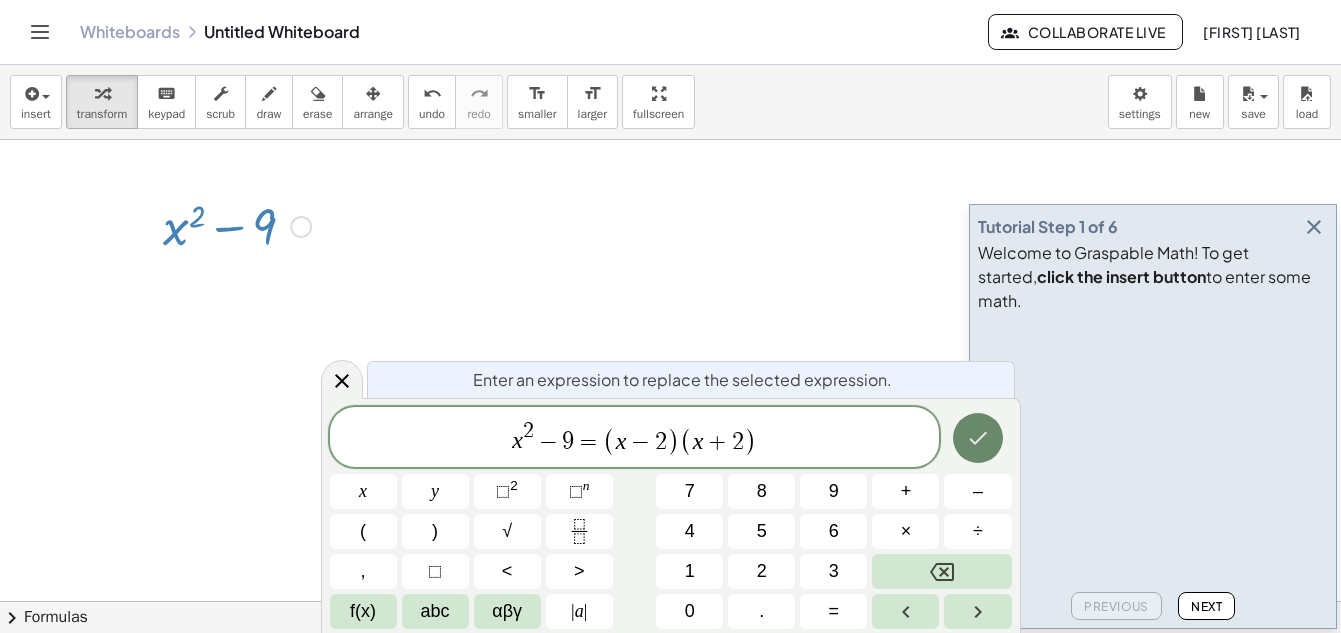 click at bounding box center [978, 438] 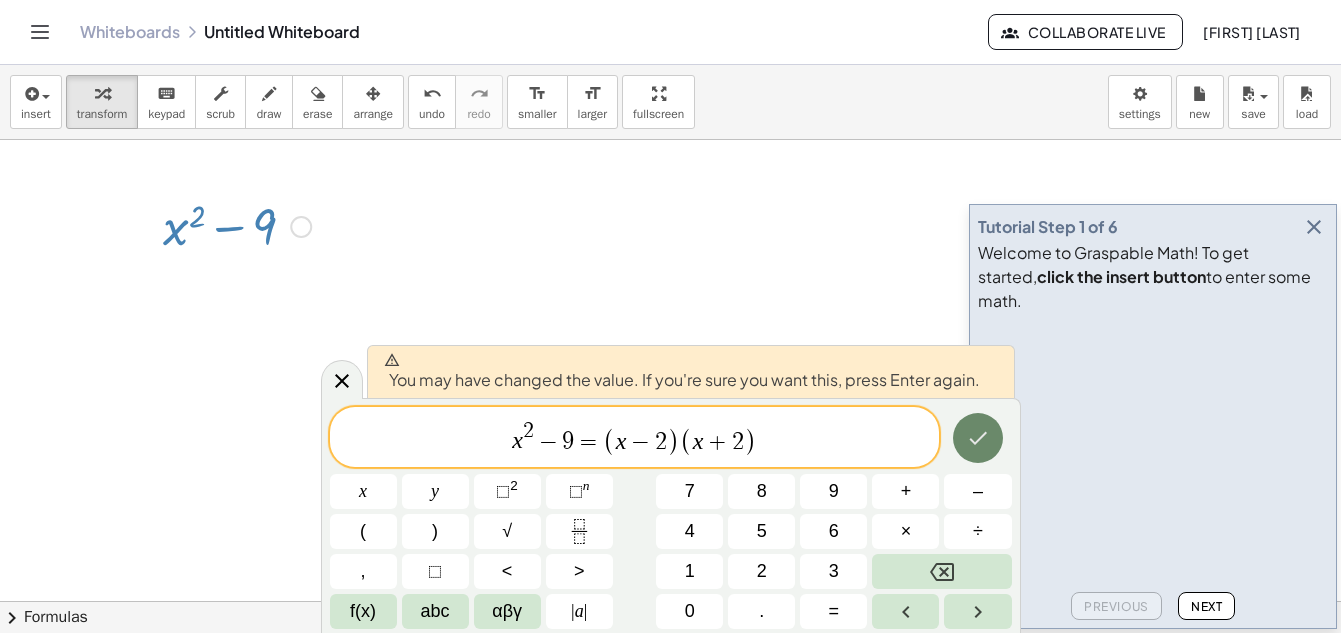 click 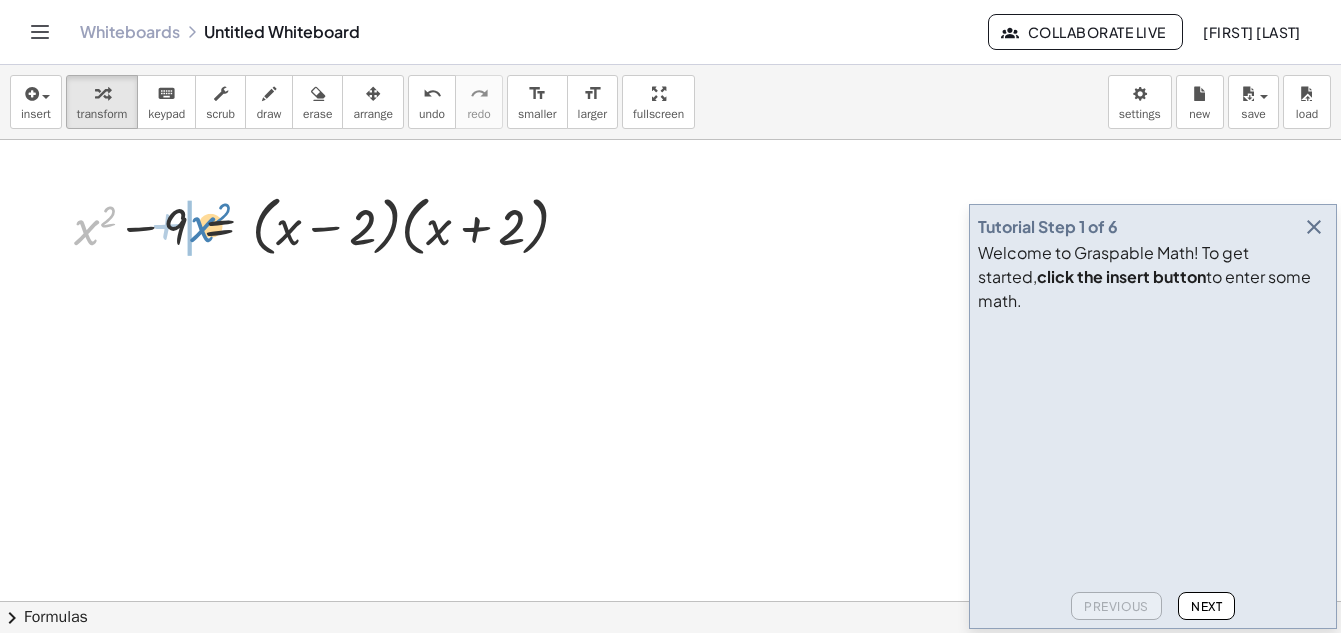 drag, startPoint x: 84, startPoint y: 233, endPoint x: 163, endPoint y: 232, distance: 79.00633 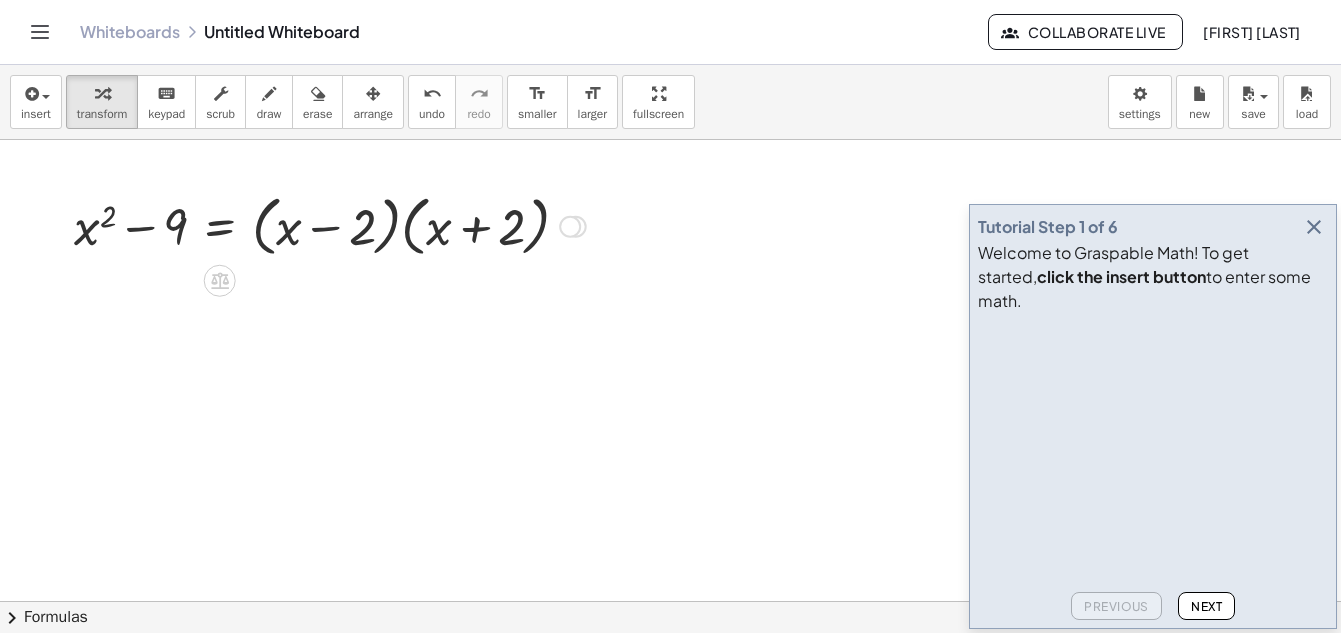 click at bounding box center (330, 225) 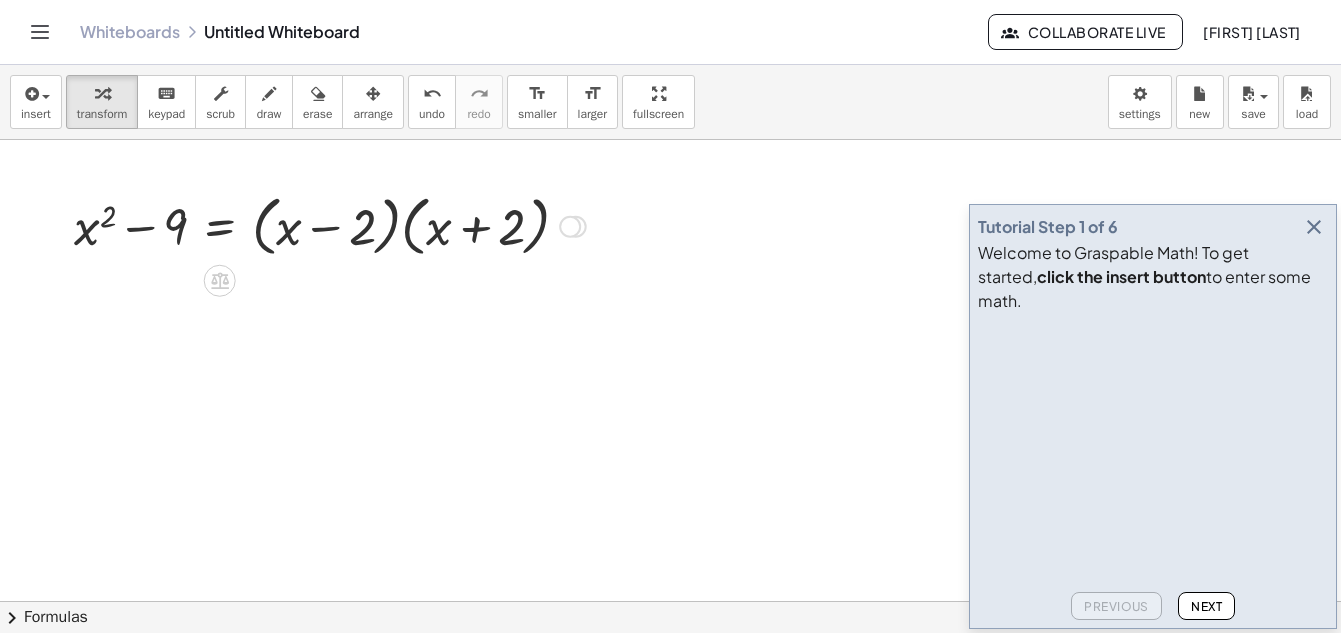 click at bounding box center [330, 225] 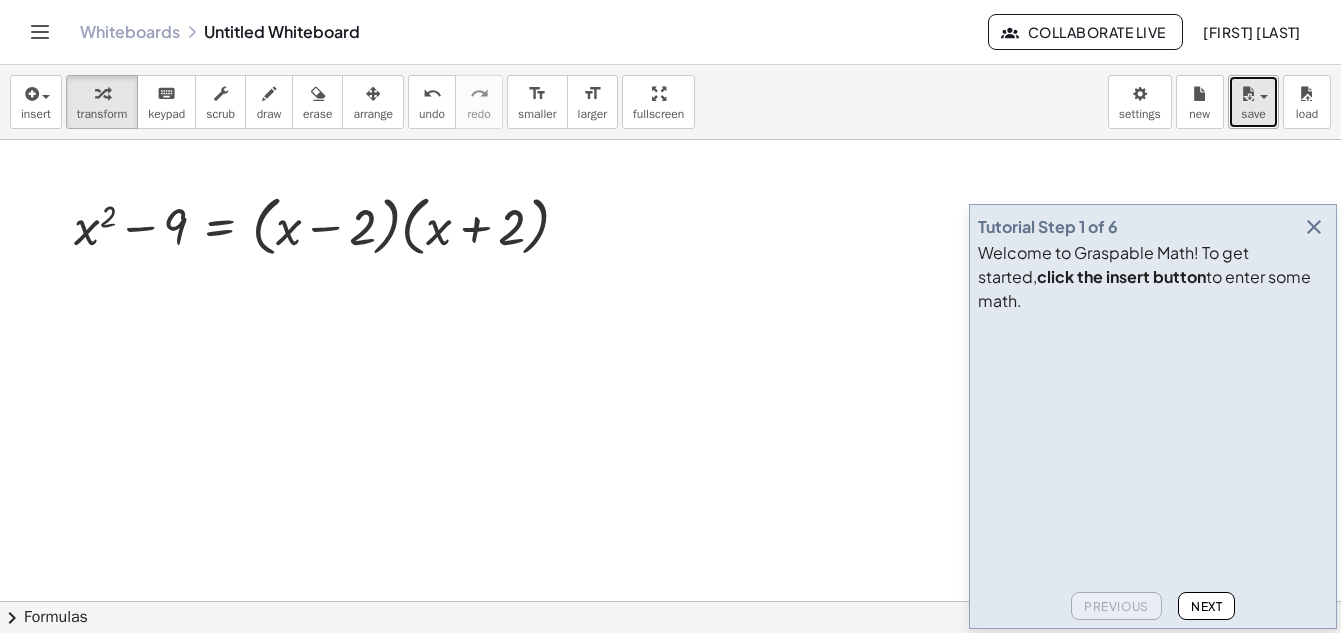 click on "save" at bounding box center (1253, 102) 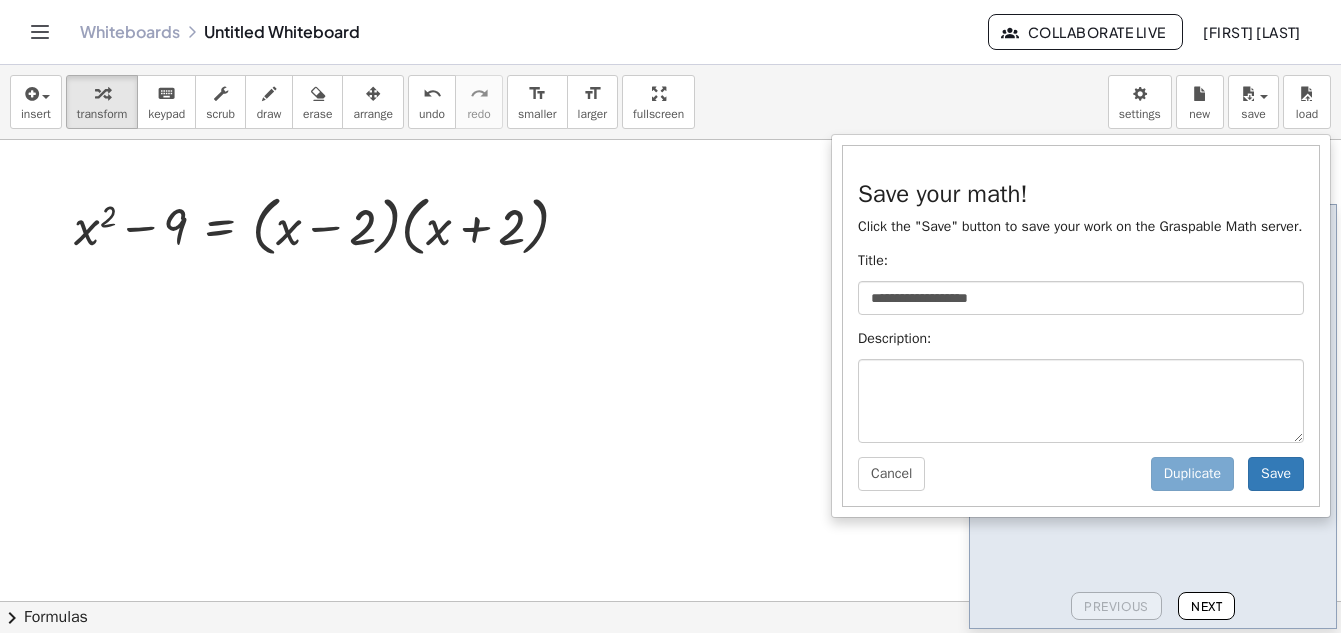 click on "**********" at bounding box center [670, 102] 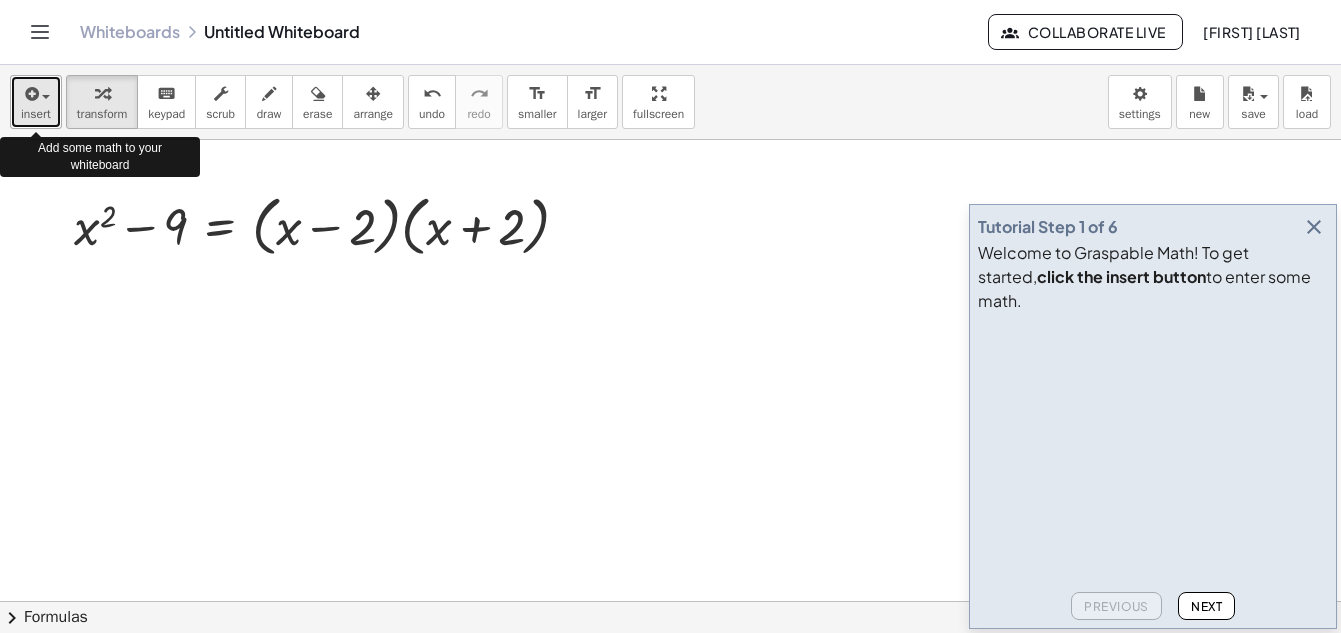 click on "insert" at bounding box center [36, 102] 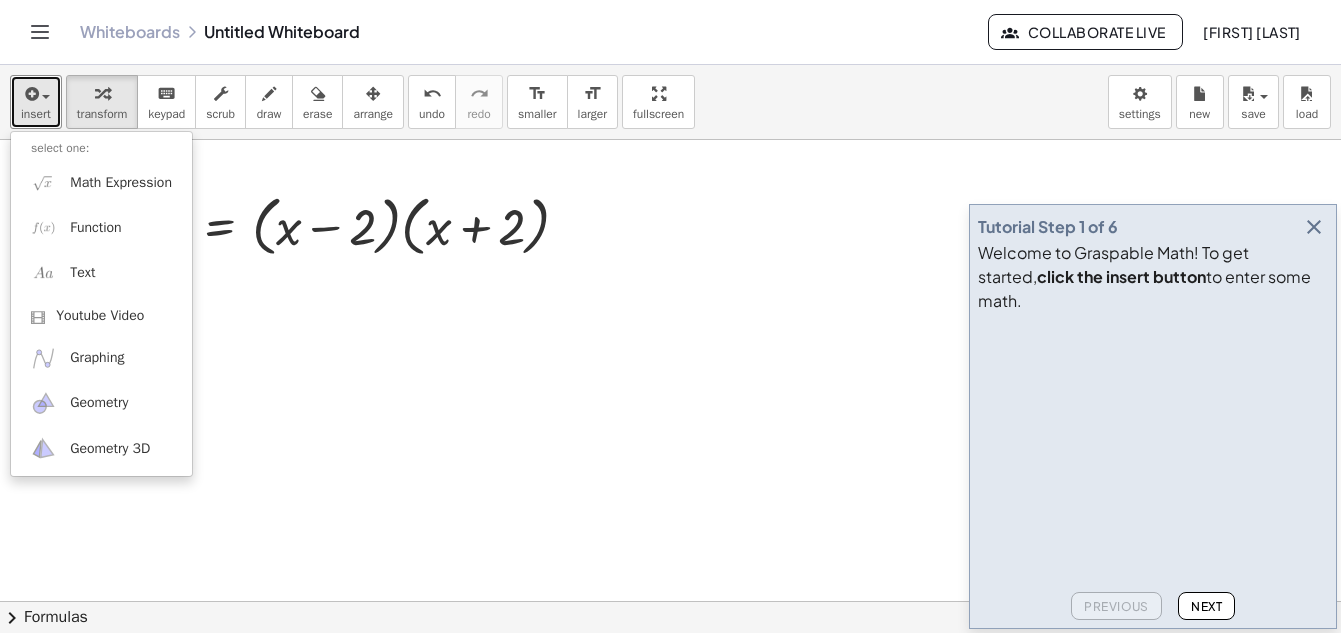 click at bounding box center [670, 674] 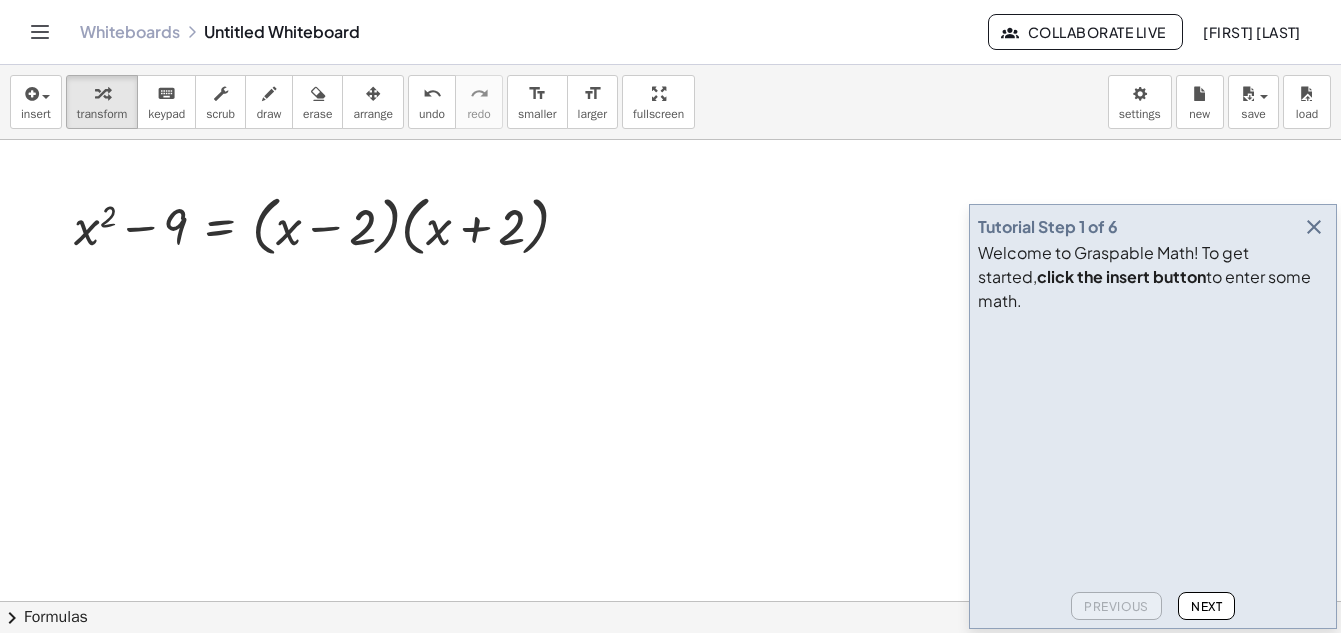 click on "Whiteboards Untitled Whiteboard" at bounding box center [534, 32] 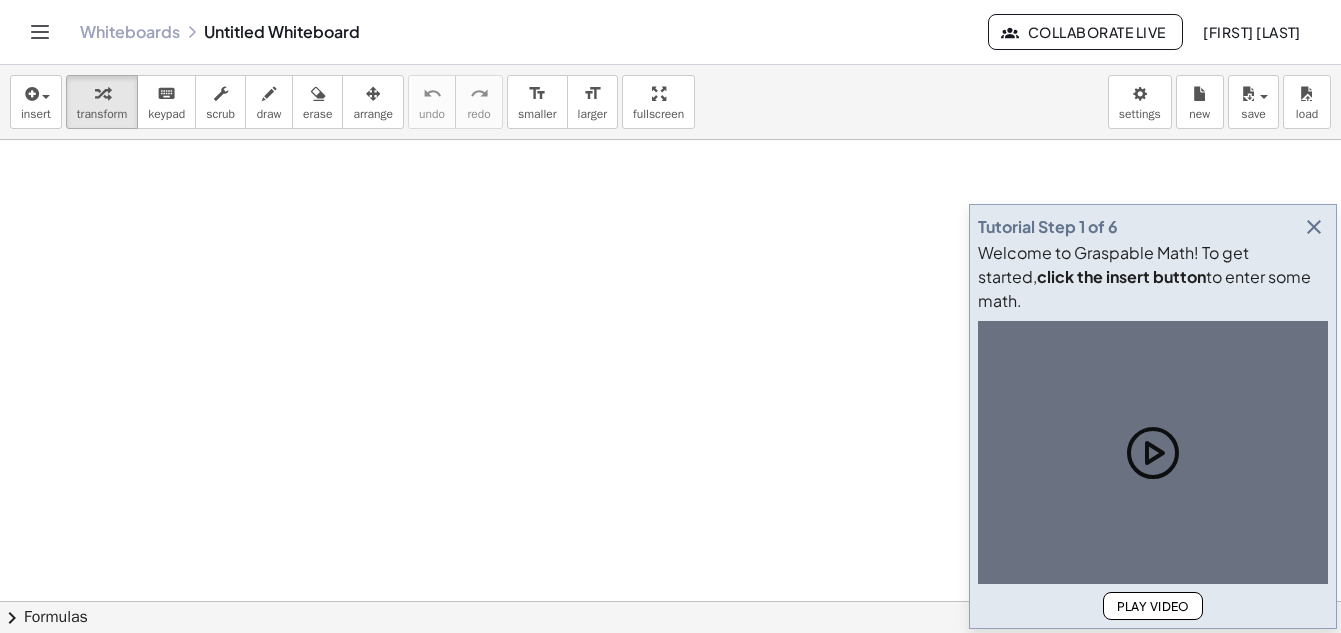 scroll, scrollTop: 0, scrollLeft: 0, axis: both 